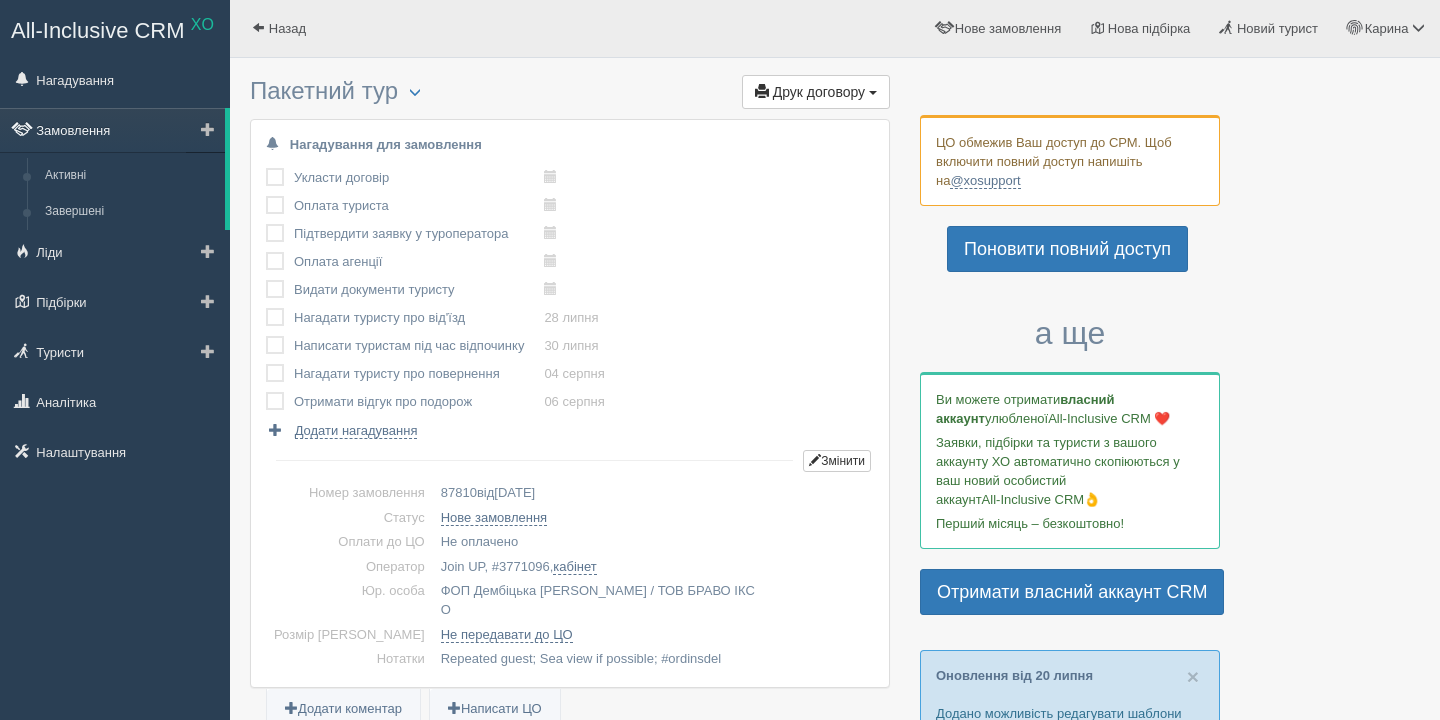 scroll, scrollTop: 0, scrollLeft: 0, axis: both 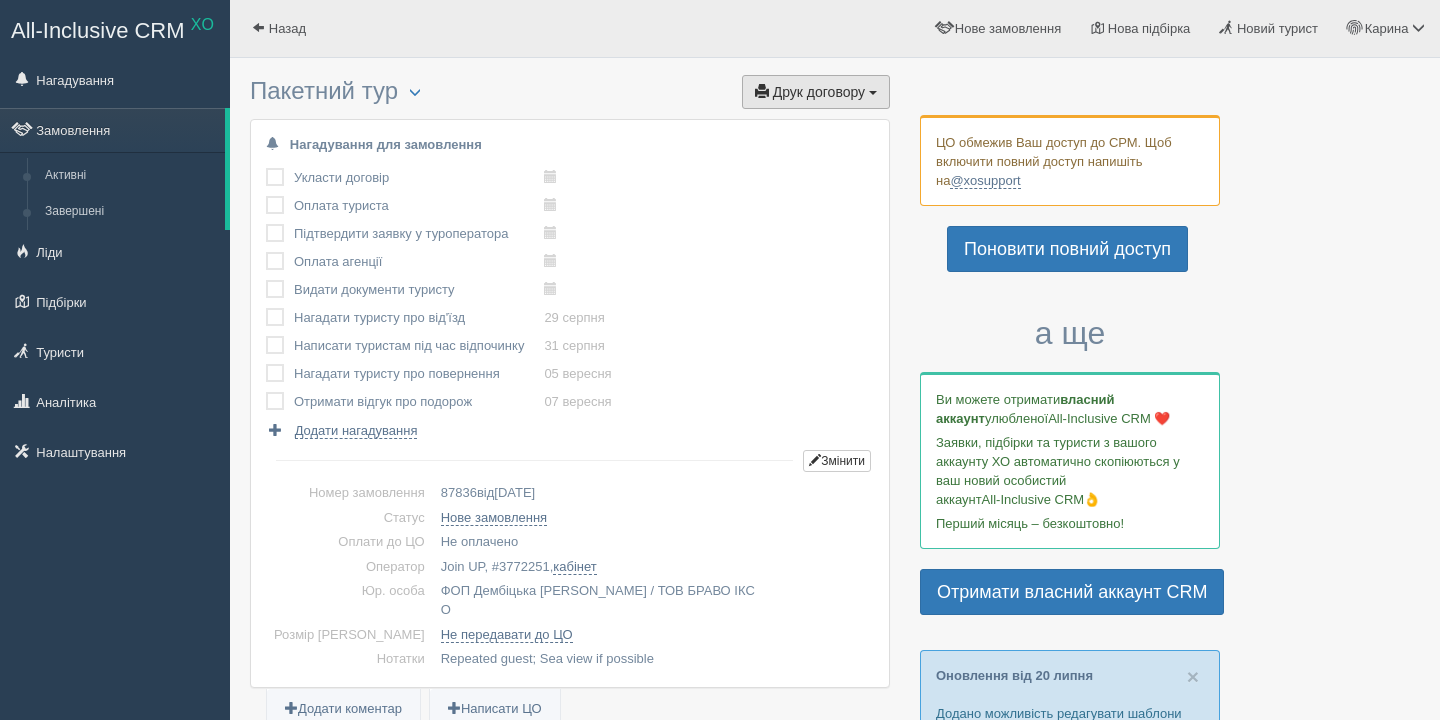 click on "Друк договору" at bounding box center [819, 92] 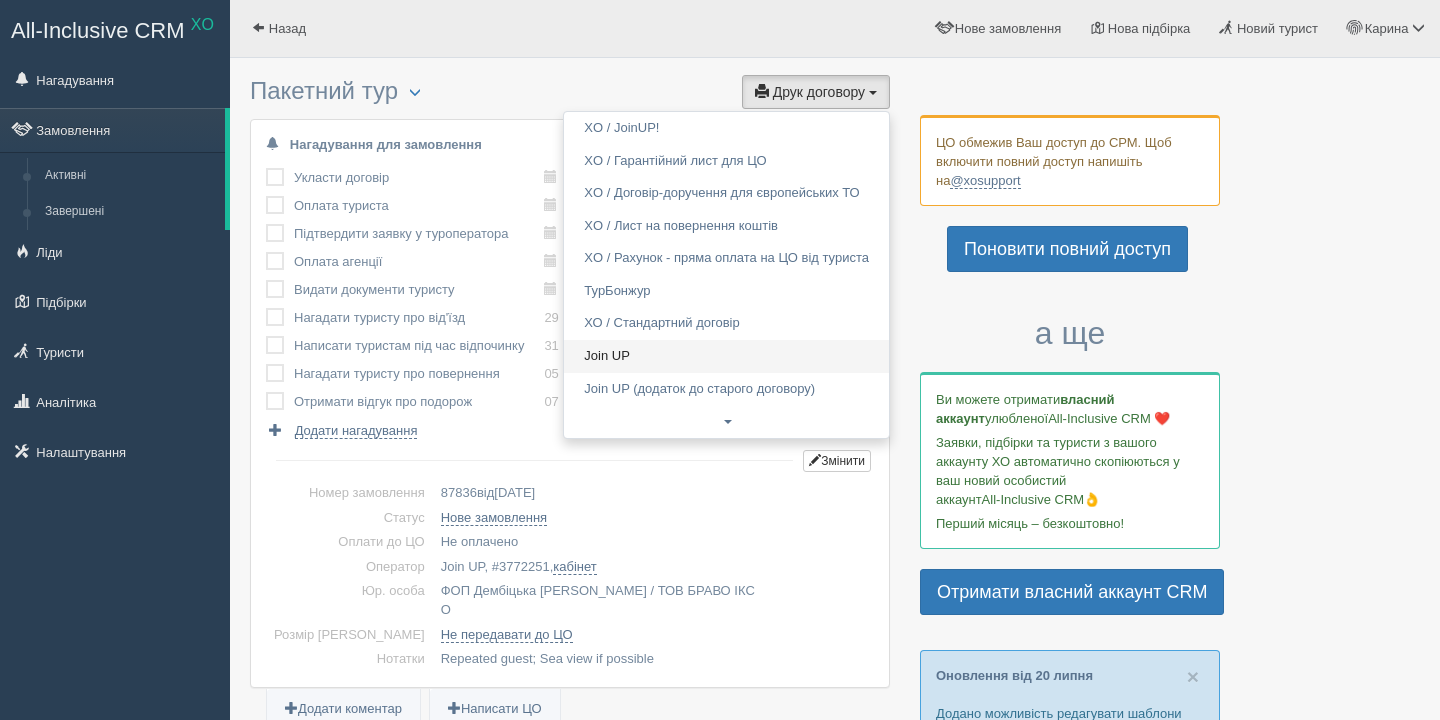 click on "Join UP" at bounding box center [726, 356] 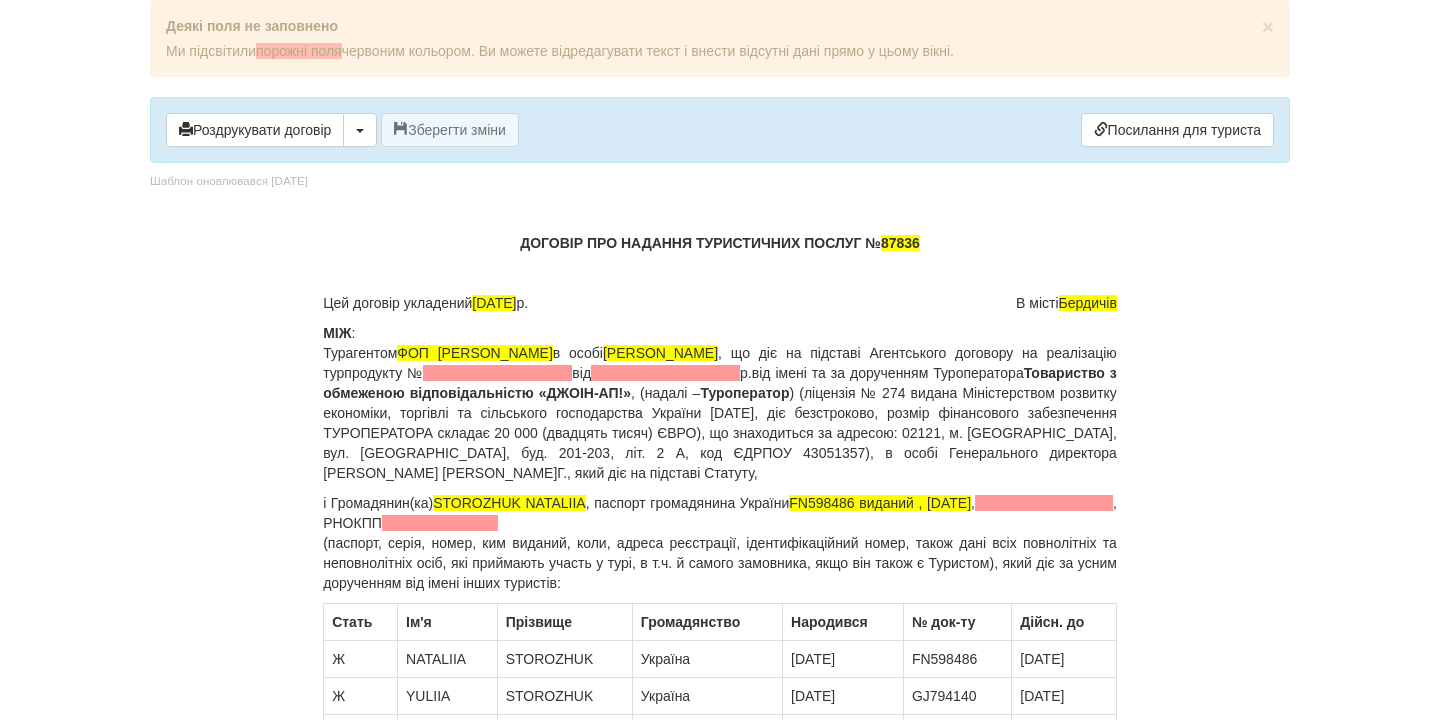 scroll, scrollTop: 0, scrollLeft: 0, axis: both 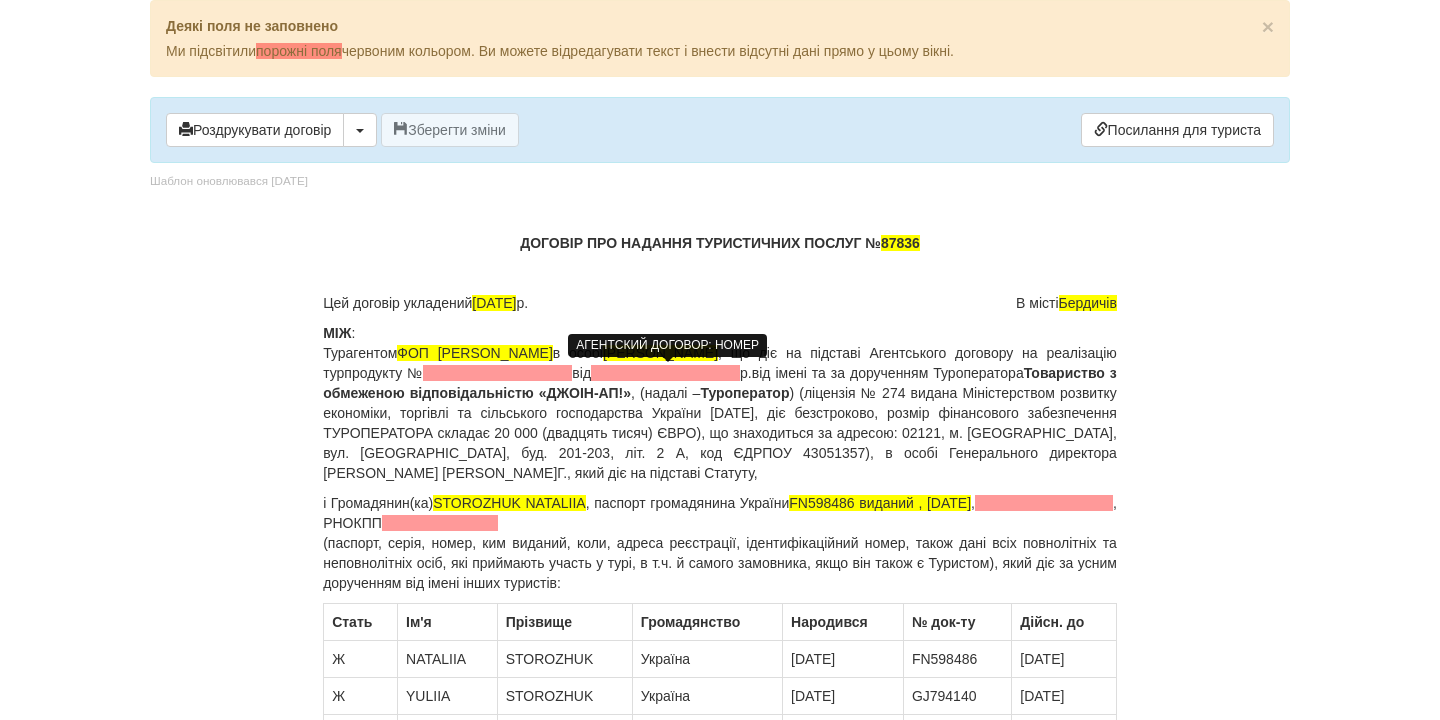 click at bounding box center [497, 373] 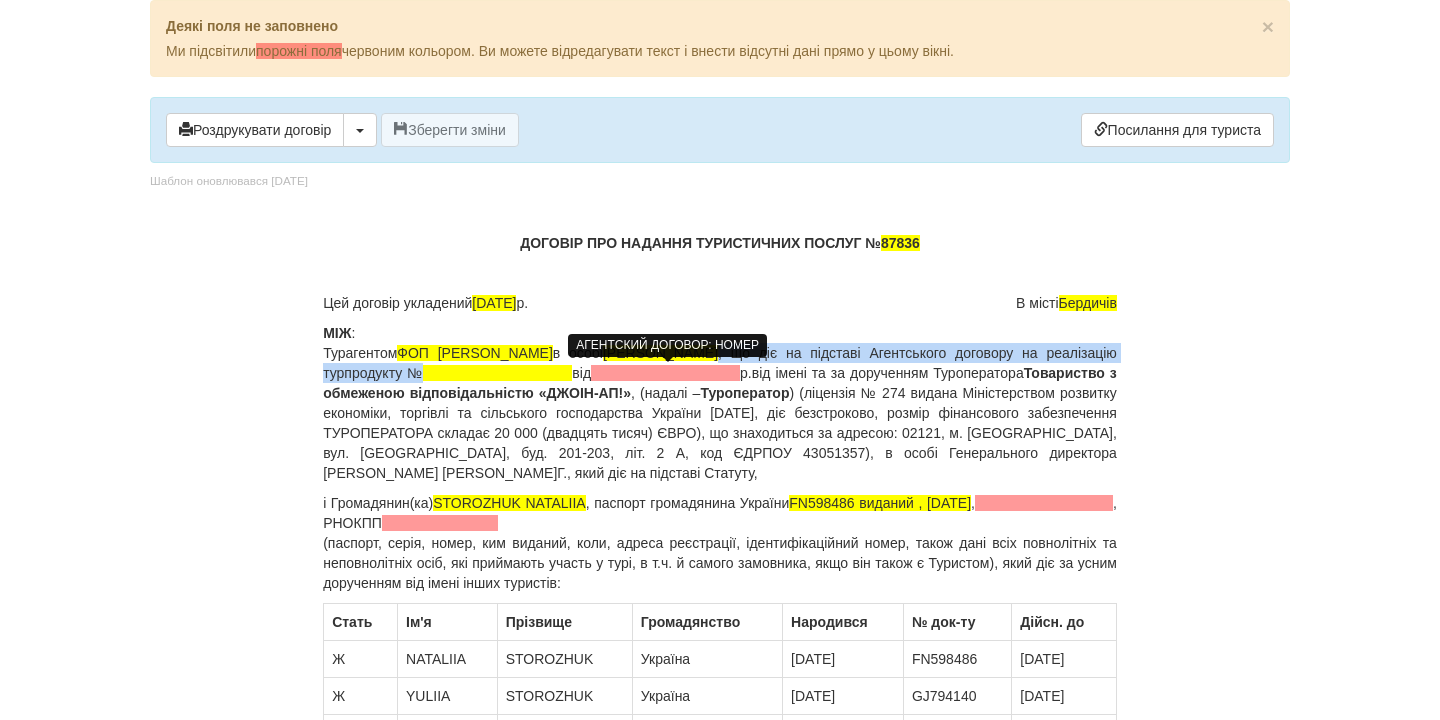 type 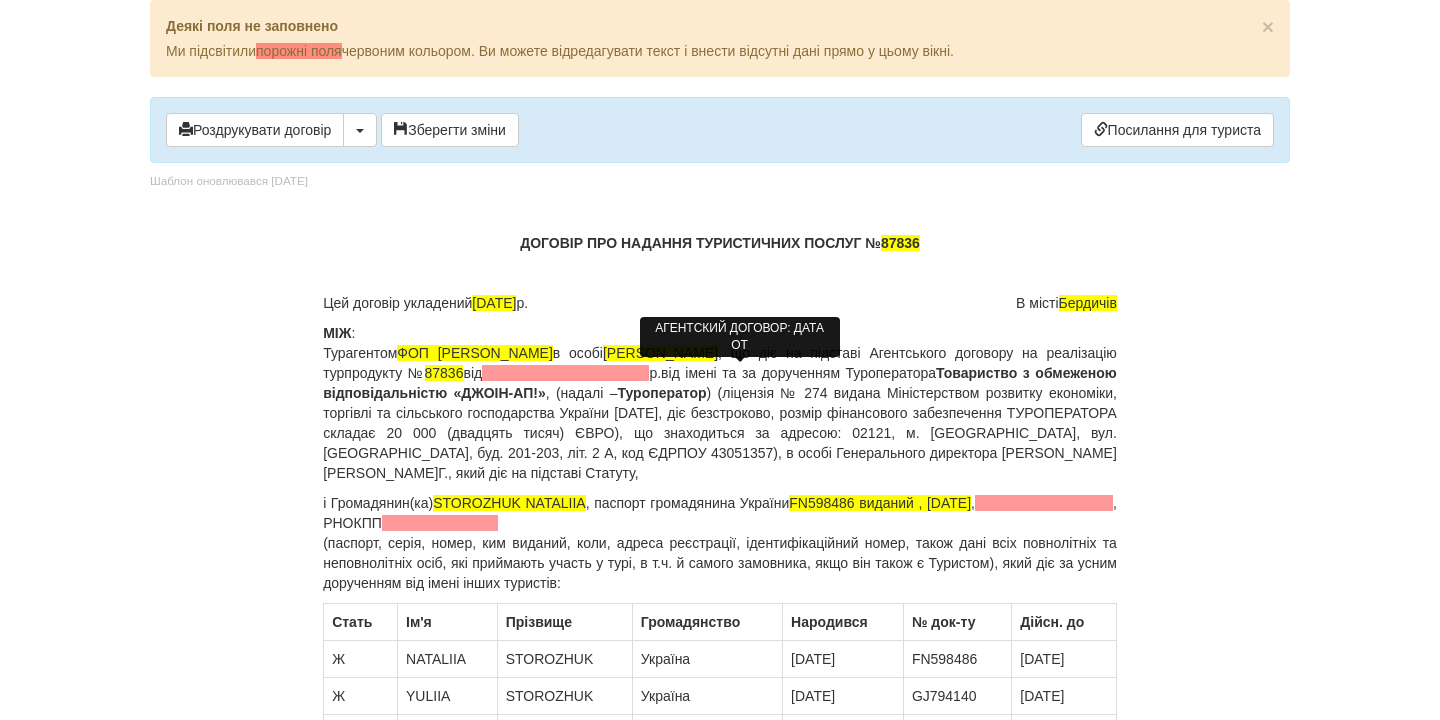 click at bounding box center (565, 373) 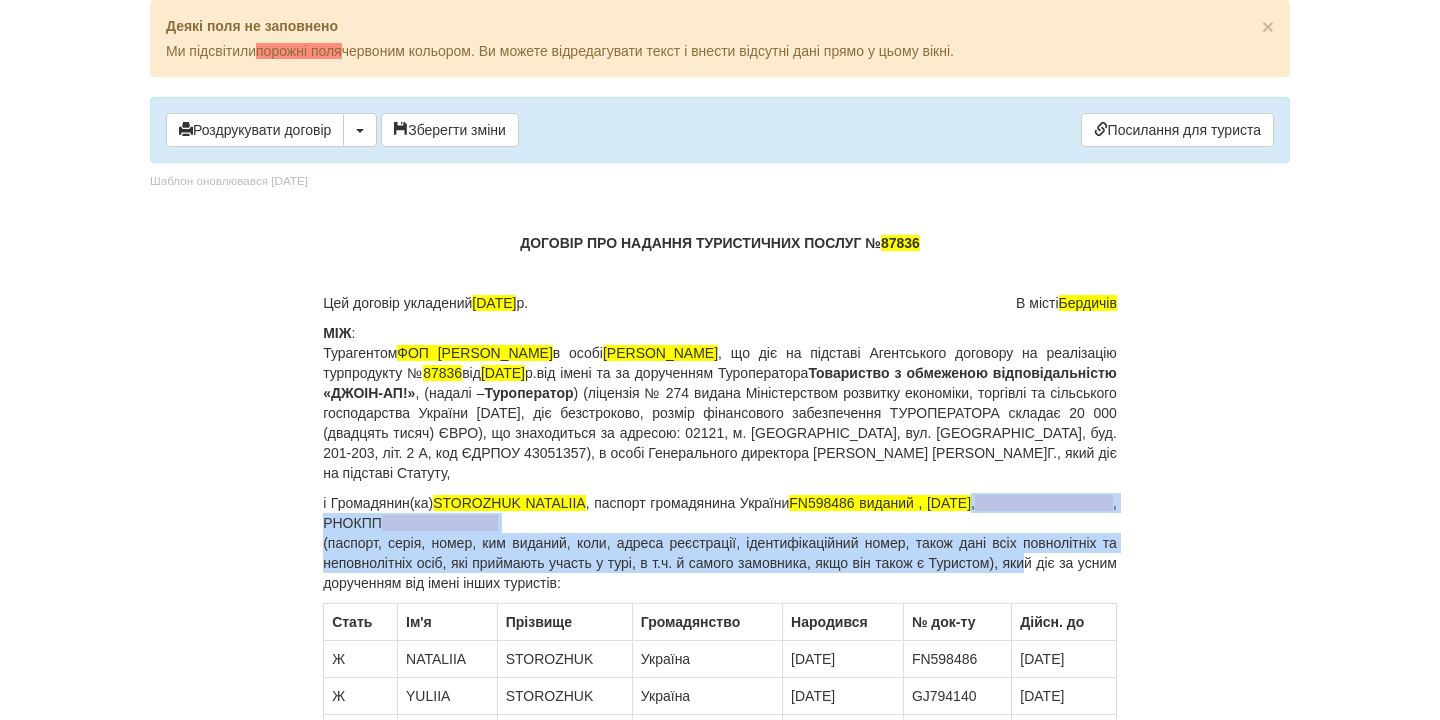 drag, startPoint x: 1113, startPoint y: 503, endPoint x: 1050, endPoint y: 554, distance: 81.055534 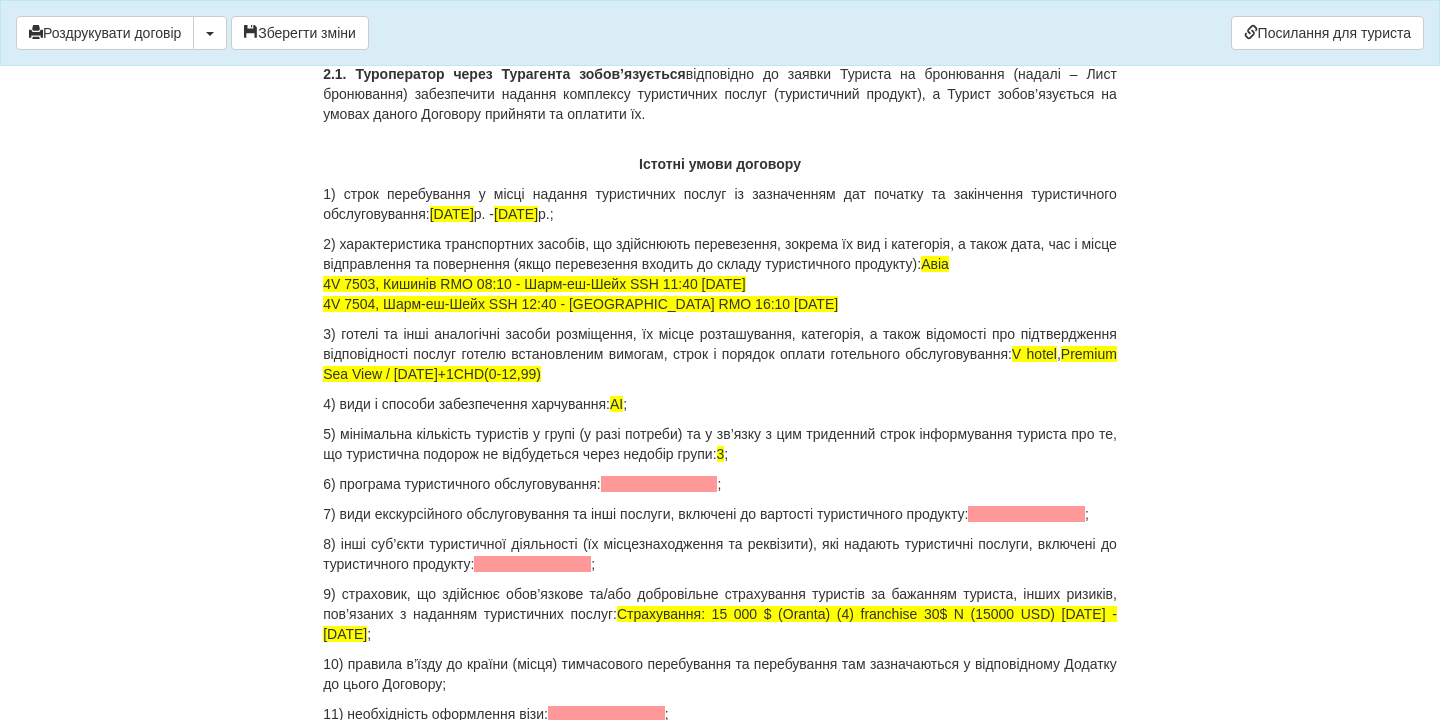 scroll, scrollTop: 1916, scrollLeft: 0, axis: vertical 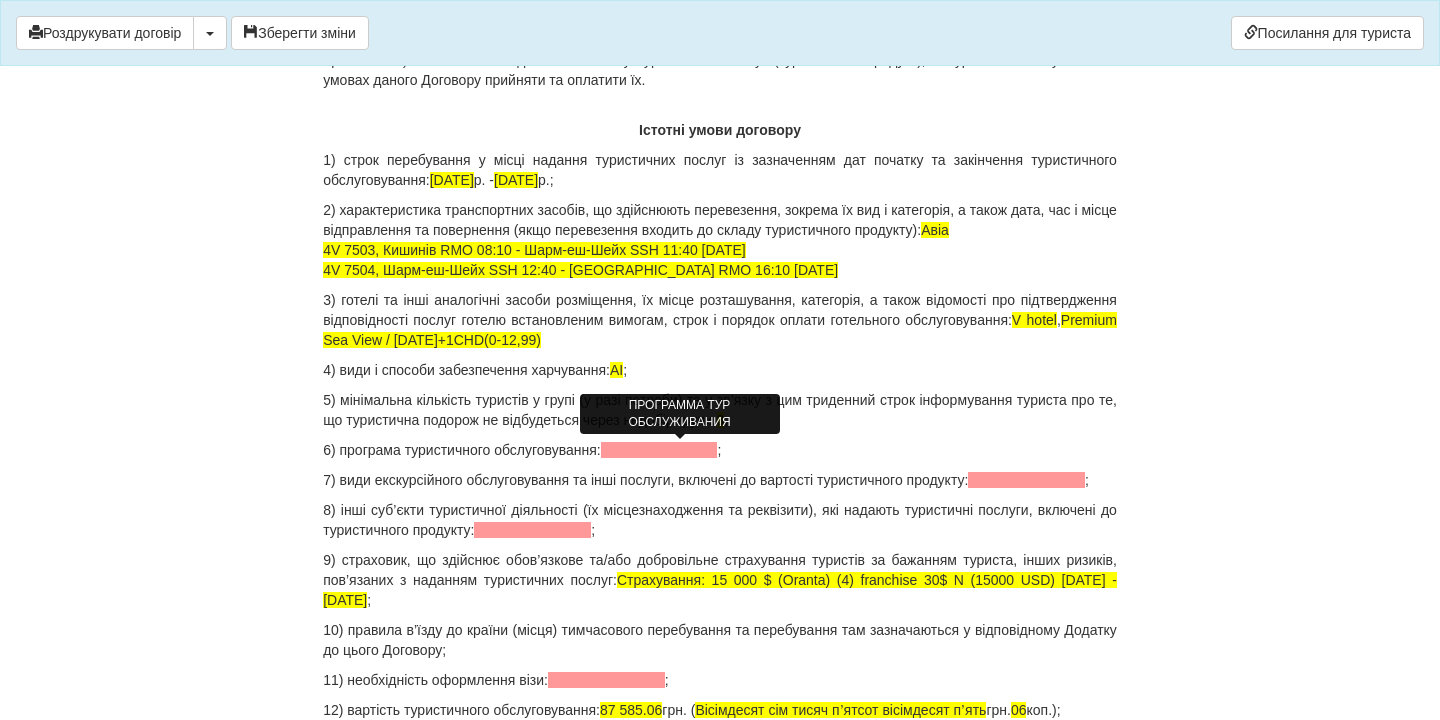 click at bounding box center [659, 450] 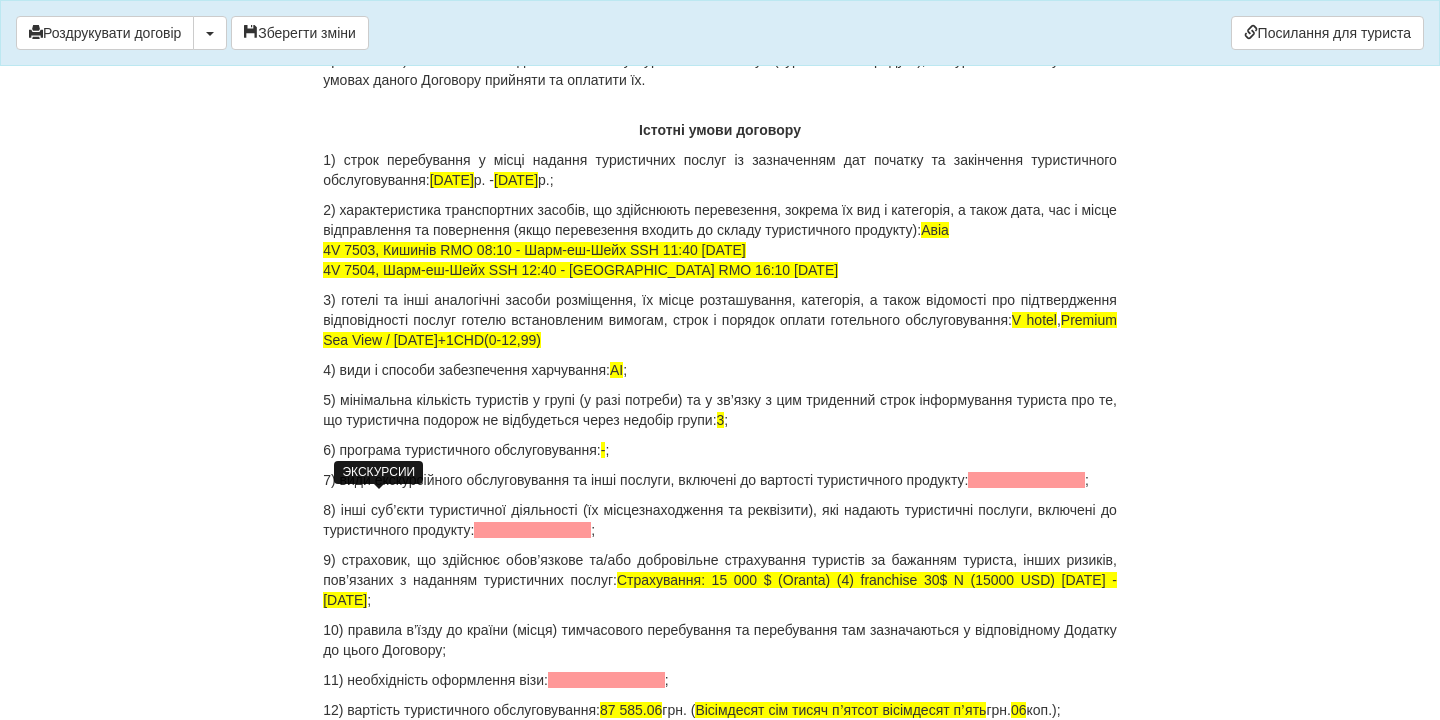 click at bounding box center (1026, 480) 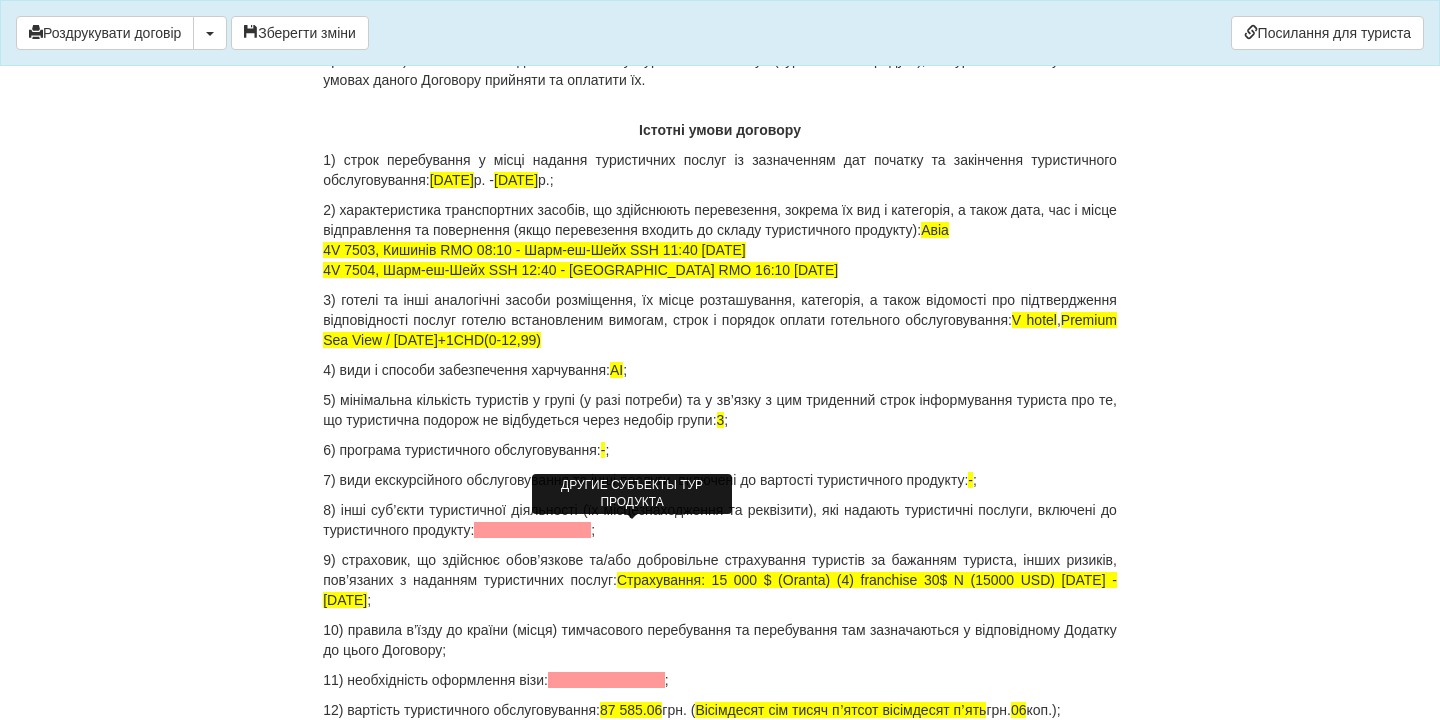 click at bounding box center [532, 530] 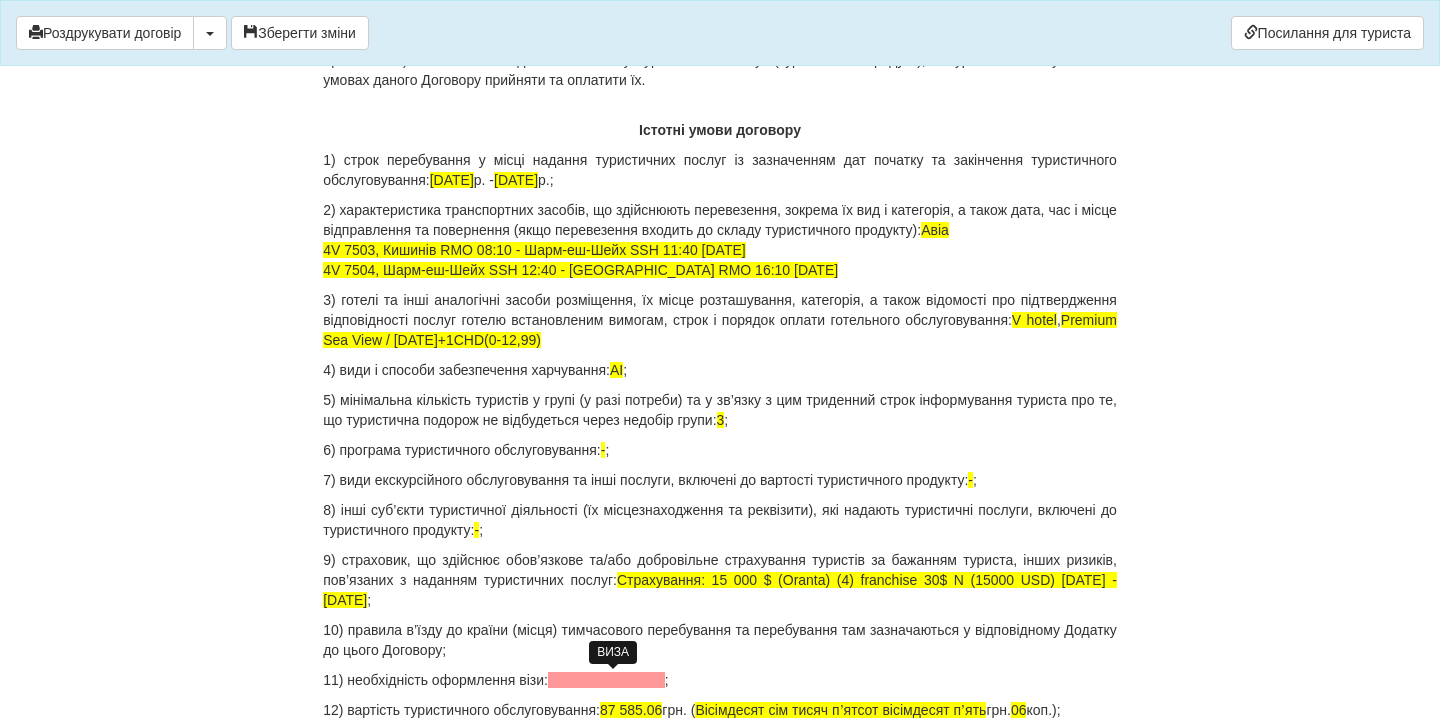 click at bounding box center (606, 680) 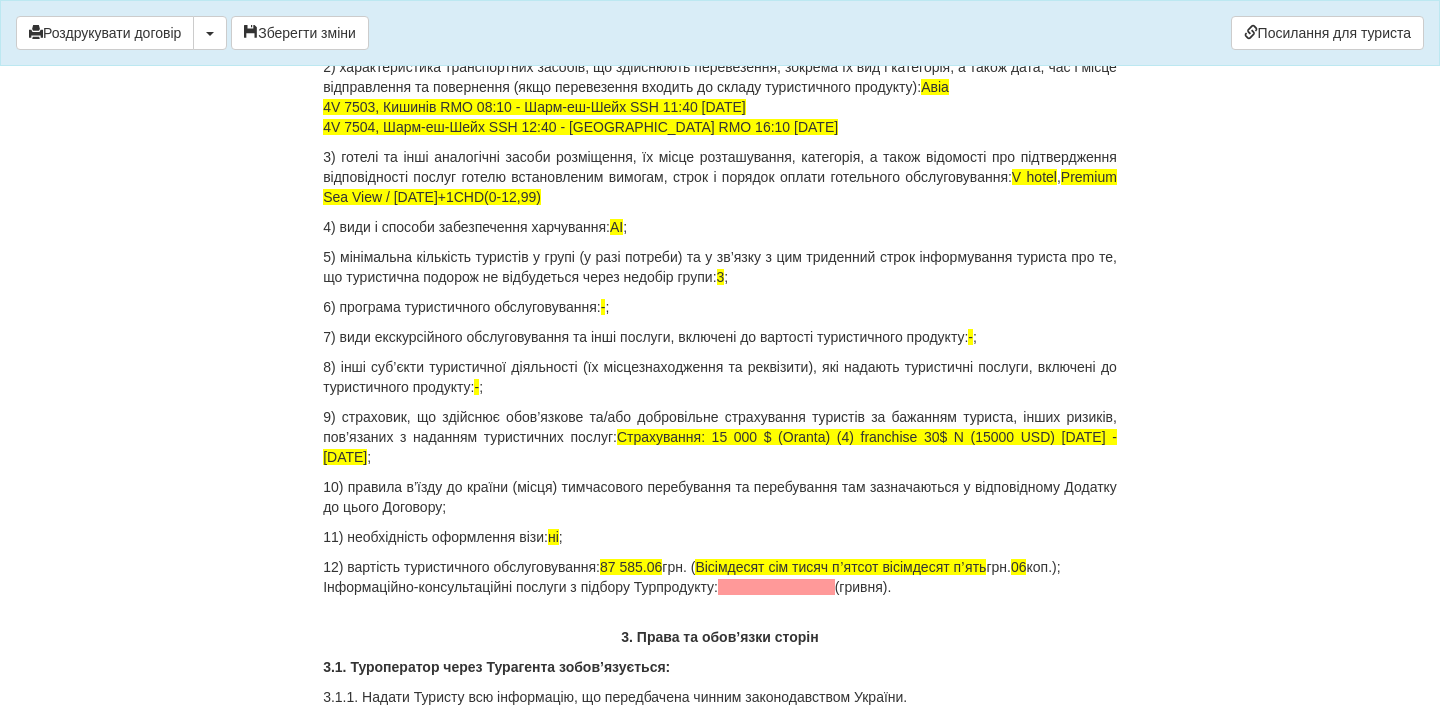 scroll, scrollTop: 2091, scrollLeft: 0, axis: vertical 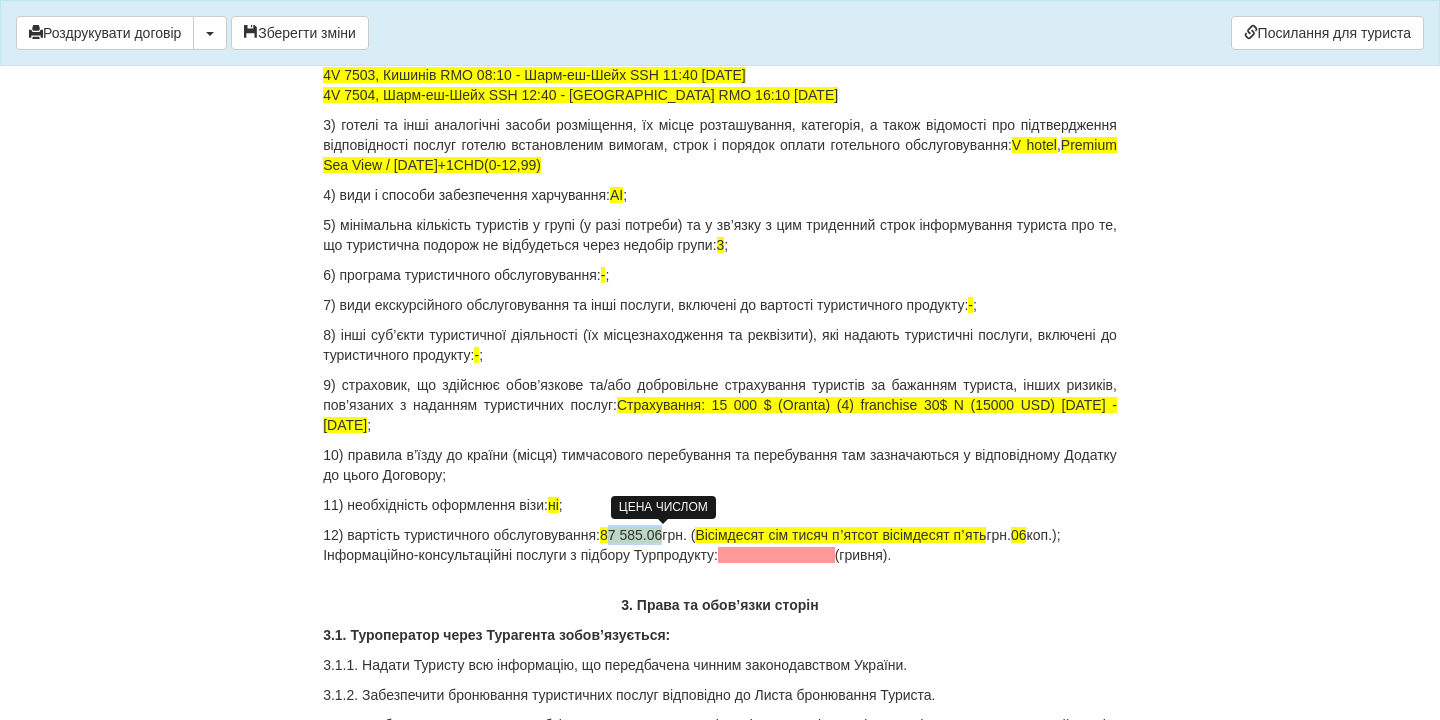 drag, startPoint x: 638, startPoint y: 539, endPoint x: 696, endPoint y: 534, distance: 58.21512 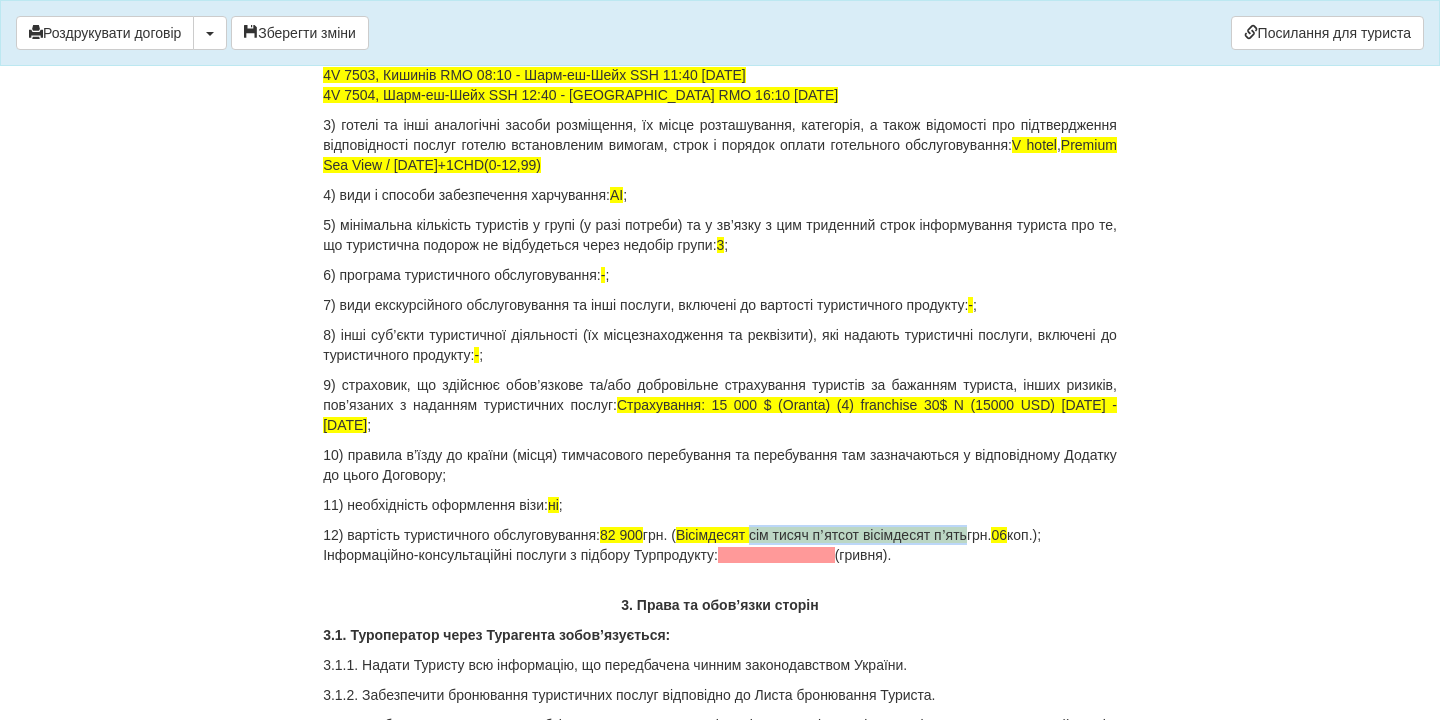 drag, startPoint x: 782, startPoint y: 533, endPoint x: 1007, endPoint y: 533, distance: 225 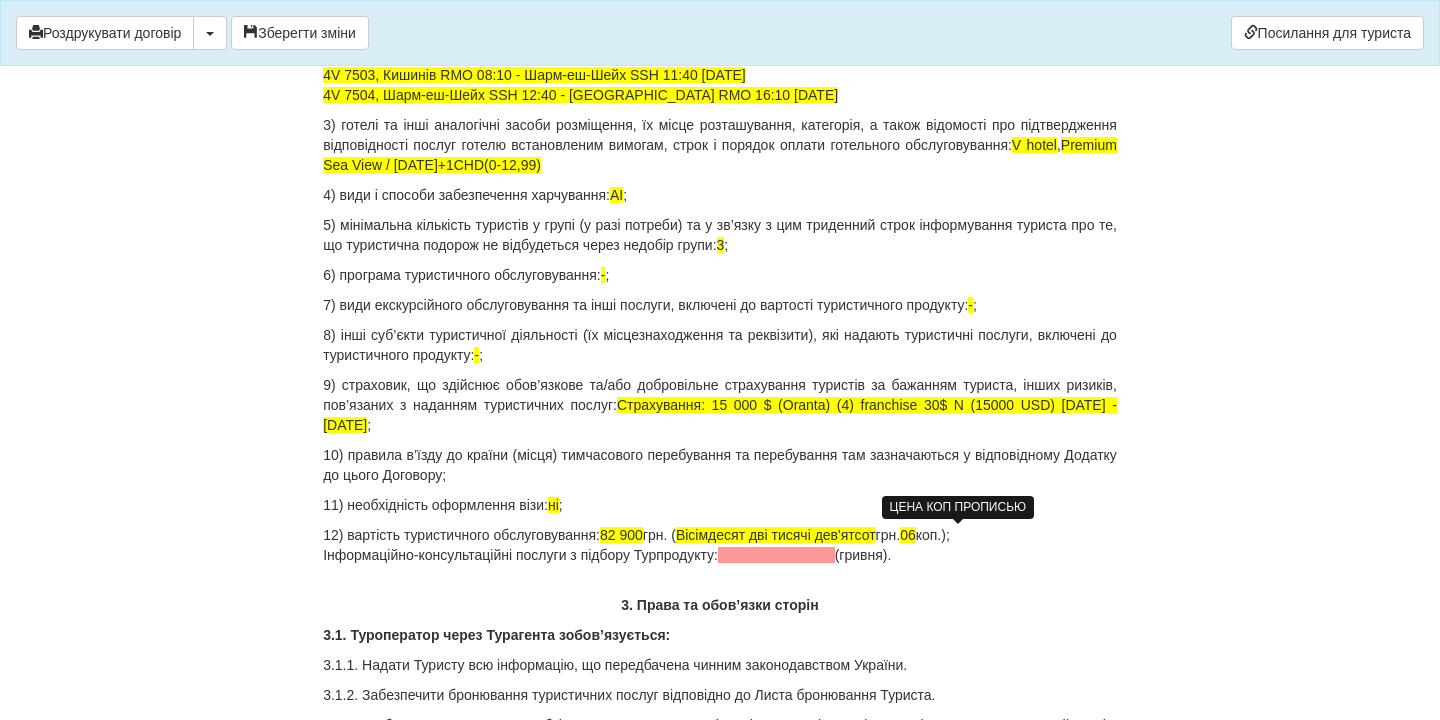 click on "06" at bounding box center [908, 535] 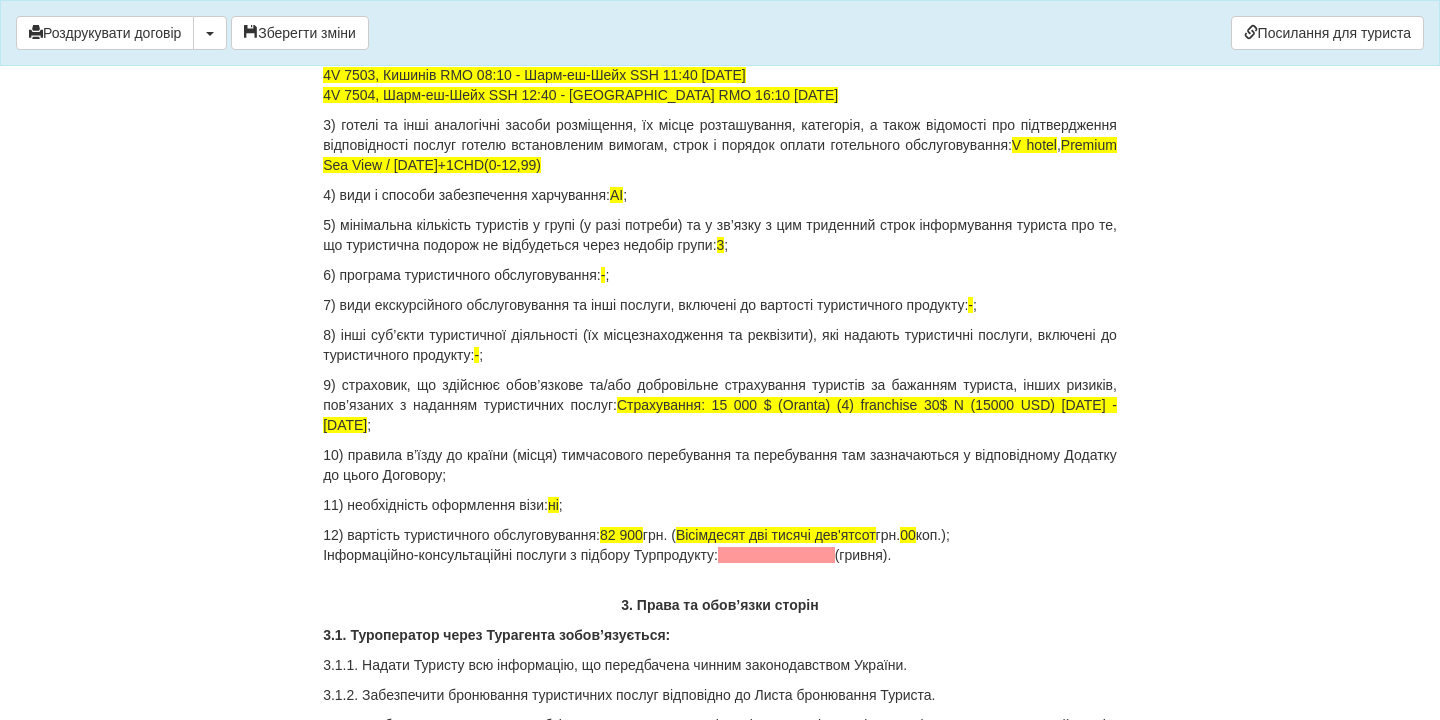 click on "12) вартість туристичного обслуговування:  82 900  грн. ( Вісімдесят дві тисячі дев'ятсот  грн.  00  коп.);
Інформаційно-консультаційні послуги з підбору Турпродукту:                                  (гривня)." at bounding box center (720, 545) 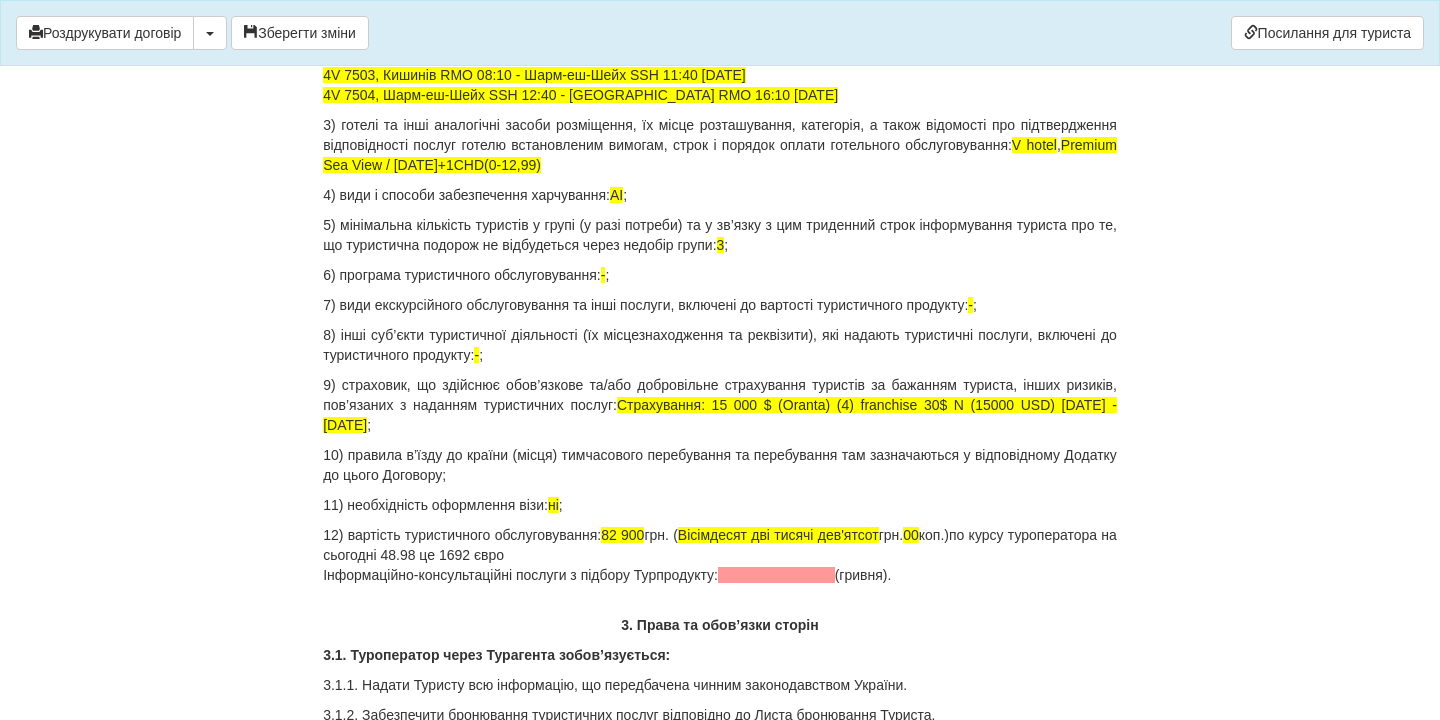 drag, startPoint x: 932, startPoint y: 576, endPoint x: 315, endPoint y: 578, distance: 617.00323 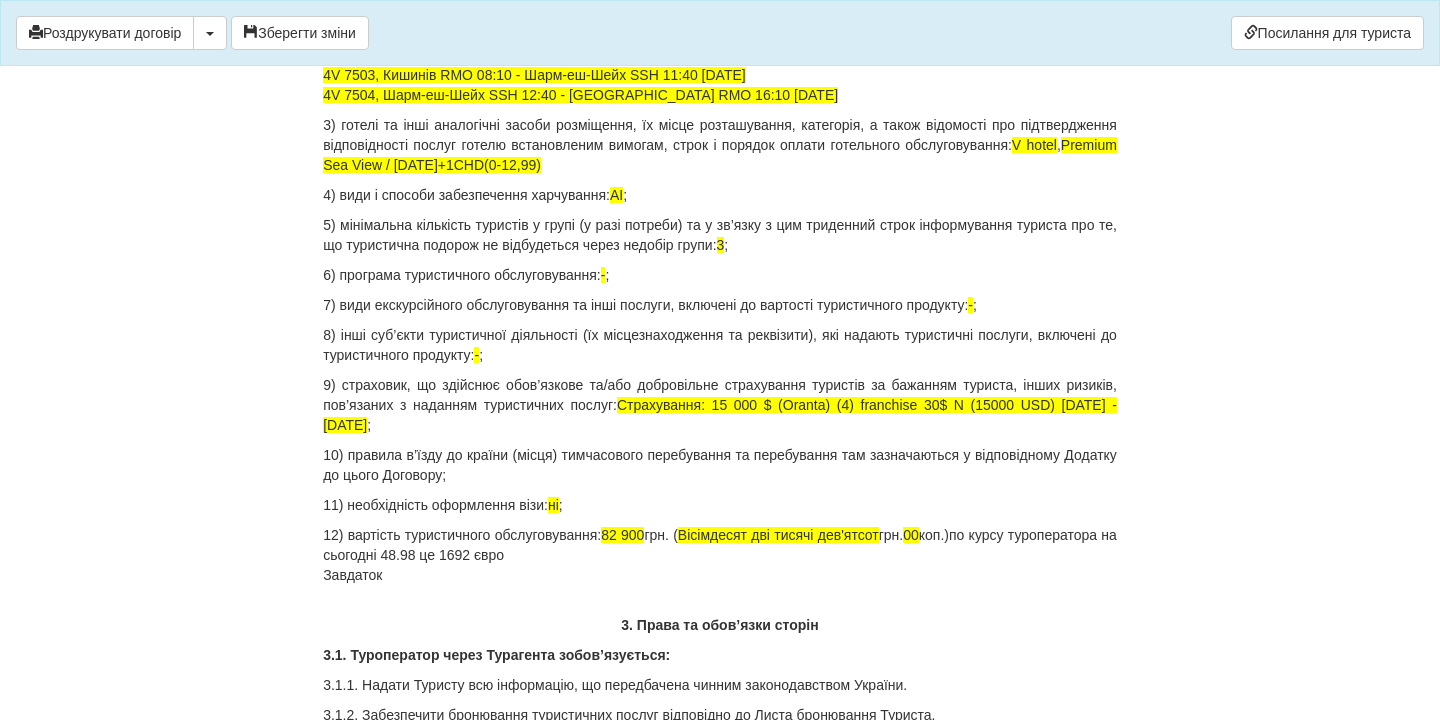click on "12) вартість туристичного обслуговування:  82 900  грн. ( Вісімдесят дві тисячі дев'ятсот  грн.  00  коп.)по курсу туроператора на сьогодні 48.98 це 1692 євро Завдаток" at bounding box center [720, 555] 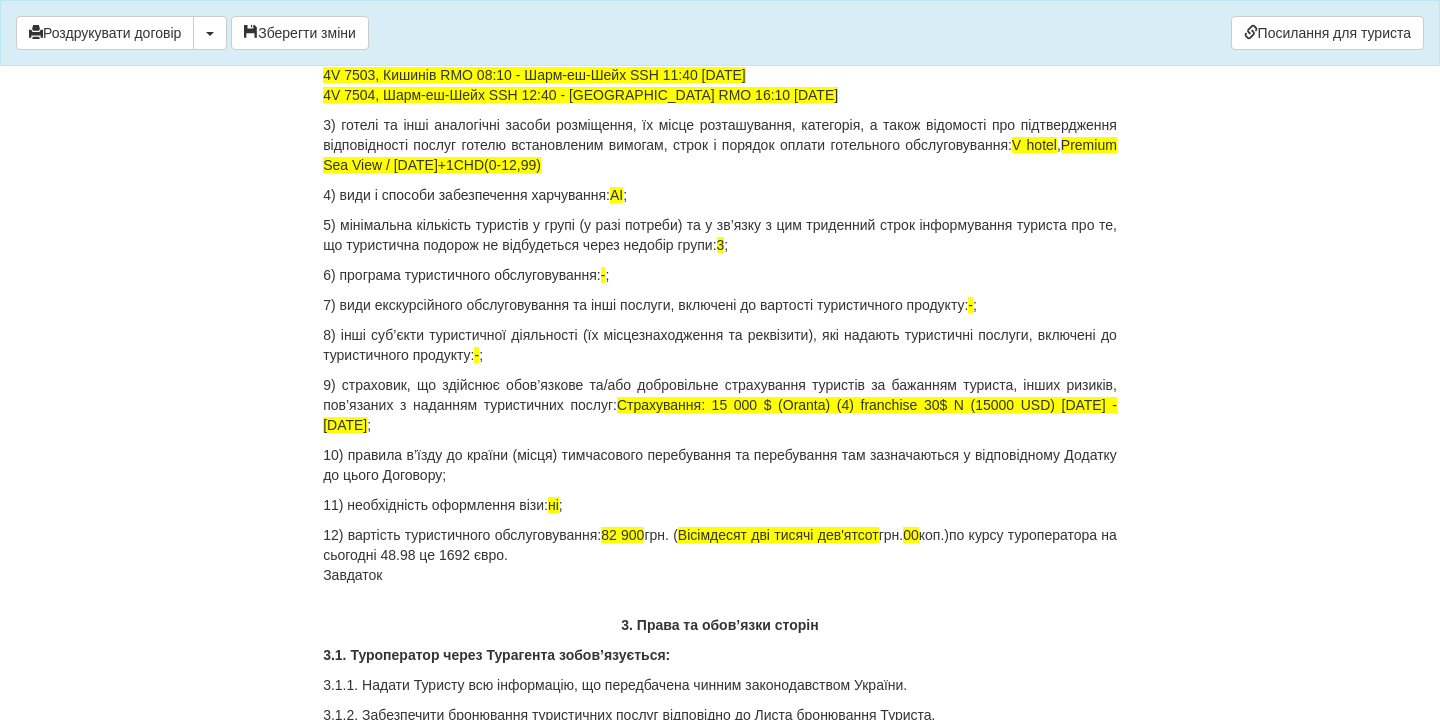 click on "12) вартість туристичного обслуговування:  82 900  грн. ( Вісімдесят дві тисячі дев'ятсот  грн.  00  коп.)по курсу туроператора на сьогодні 48.98 це 1692 євро. Завдаток" at bounding box center [720, 555] 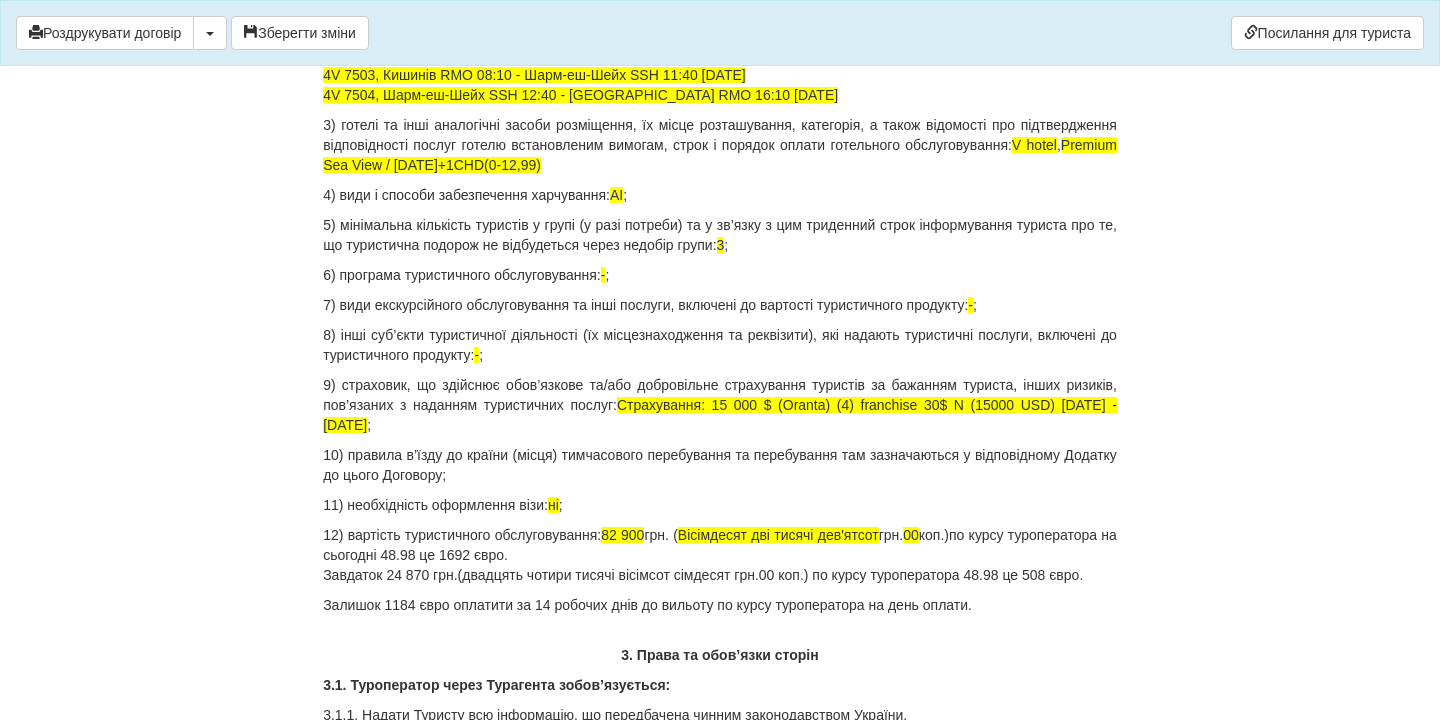click on "×
Деякі поля не заповнено
Ми підсвітили  порожні поля  червоним кольором.                Ви можете відредагувати текст і внести відсутні дані прямо у цьому вікні.
Роздрукувати договір
Скачати PDF
Зберегти зміни
Посилання для туриста
87836
24.07.2025  р." at bounding box center (720, 5192) 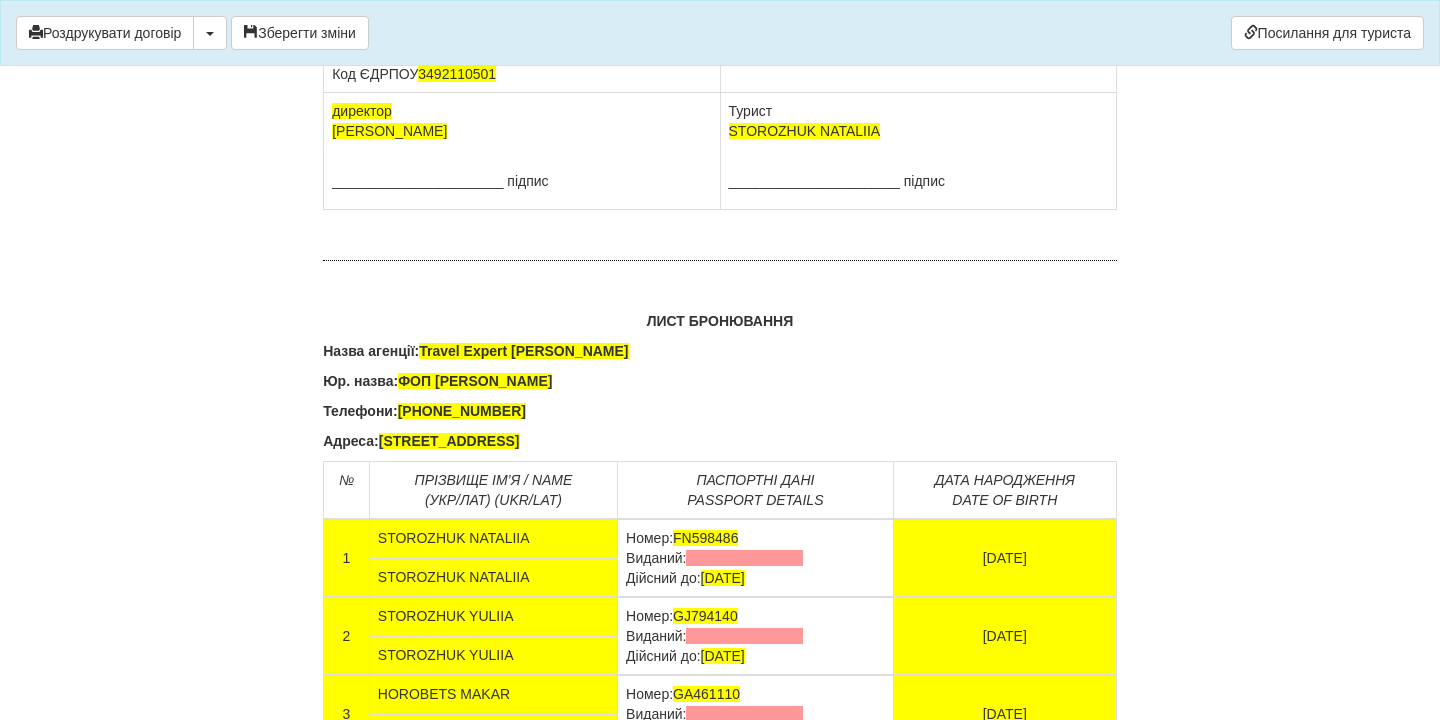 scroll, scrollTop: 12805, scrollLeft: 0, axis: vertical 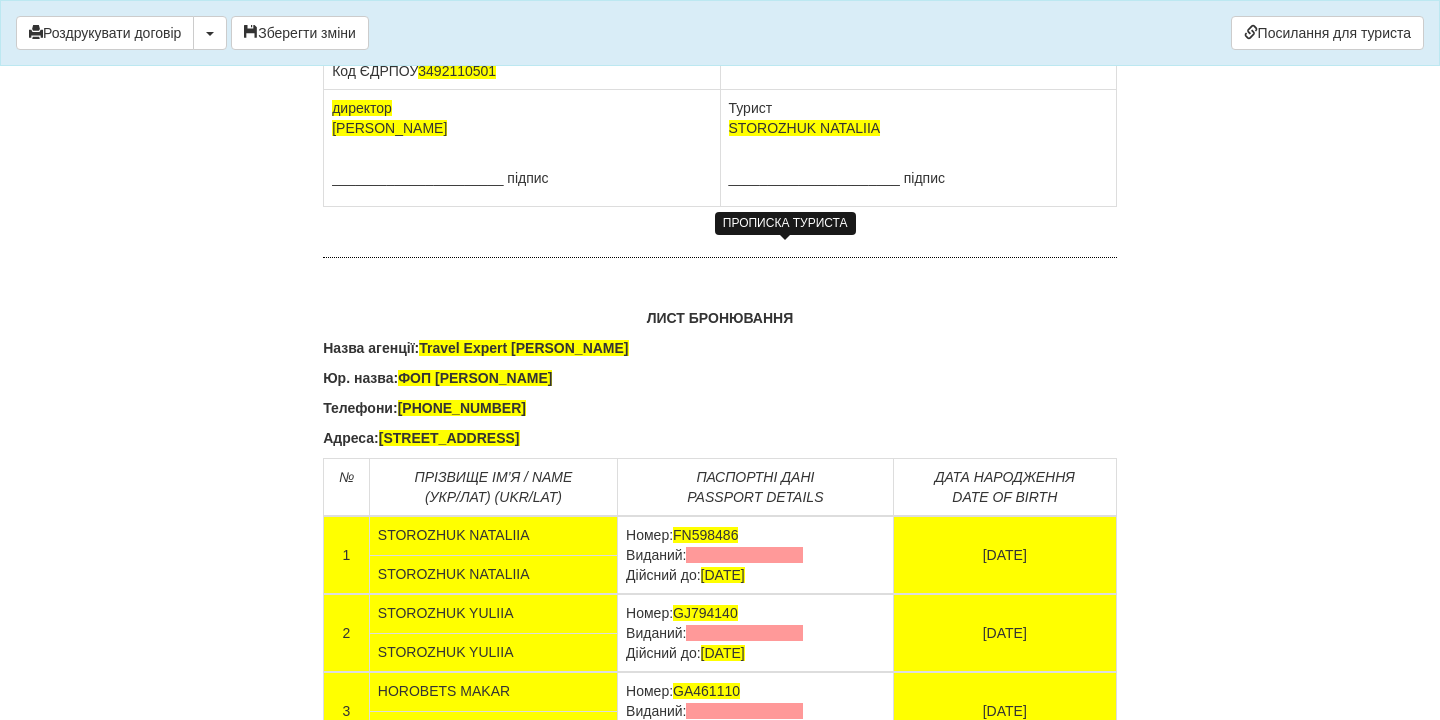 click at bounding box center [787, -109] 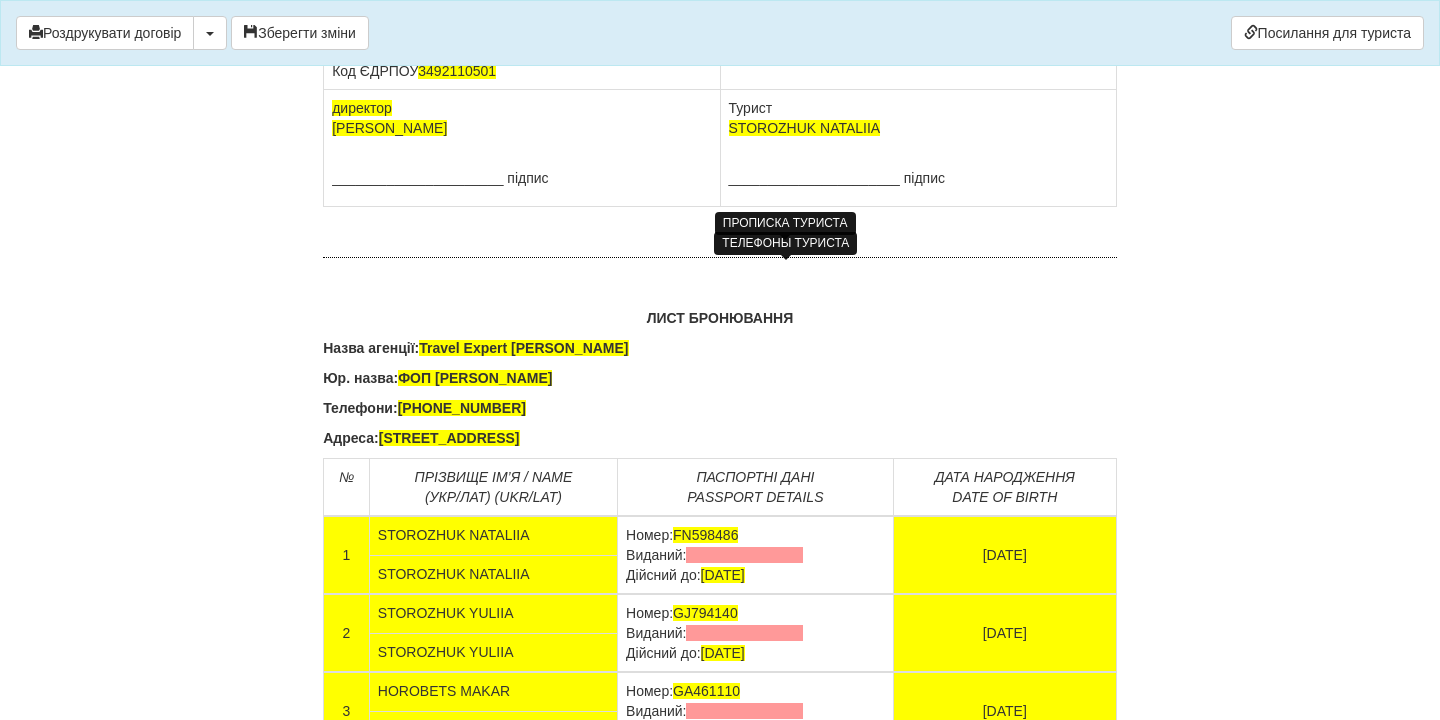 scroll, scrollTop: 13310, scrollLeft: 0, axis: vertical 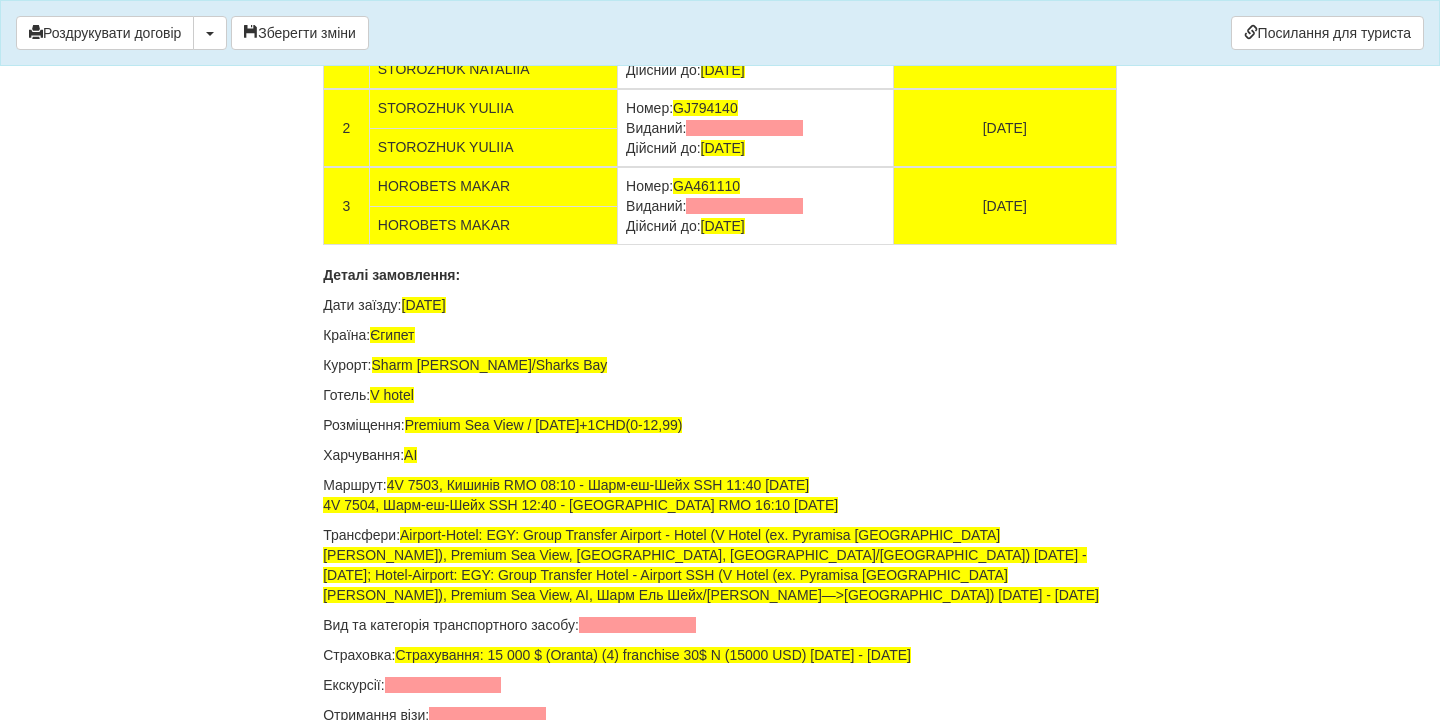 drag, startPoint x: 809, startPoint y: 409, endPoint x: 621, endPoint y: 408, distance: 188.00266 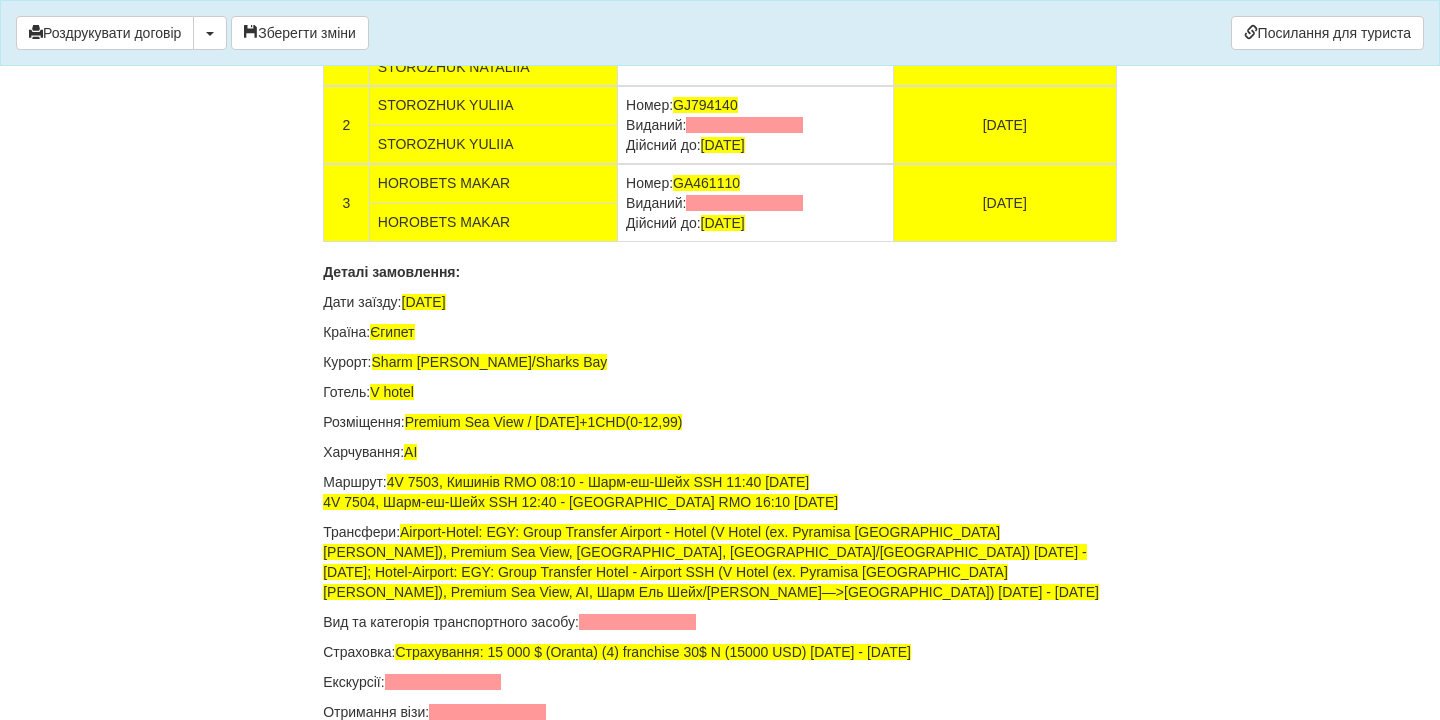 drag, startPoint x: 816, startPoint y: 486, endPoint x: 626, endPoint y: 483, distance: 190.02368 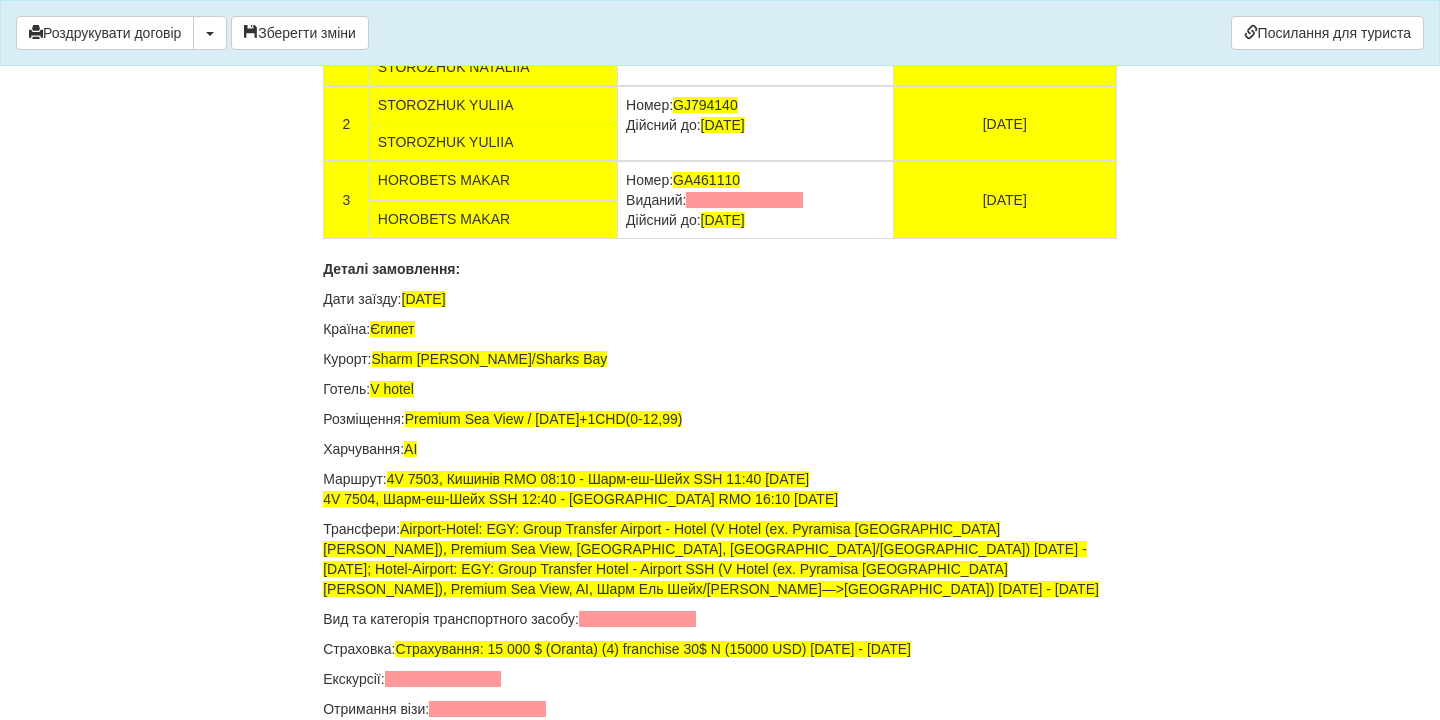 drag, startPoint x: 810, startPoint y: 560, endPoint x: 619, endPoint y: 558, distance: 191.01047 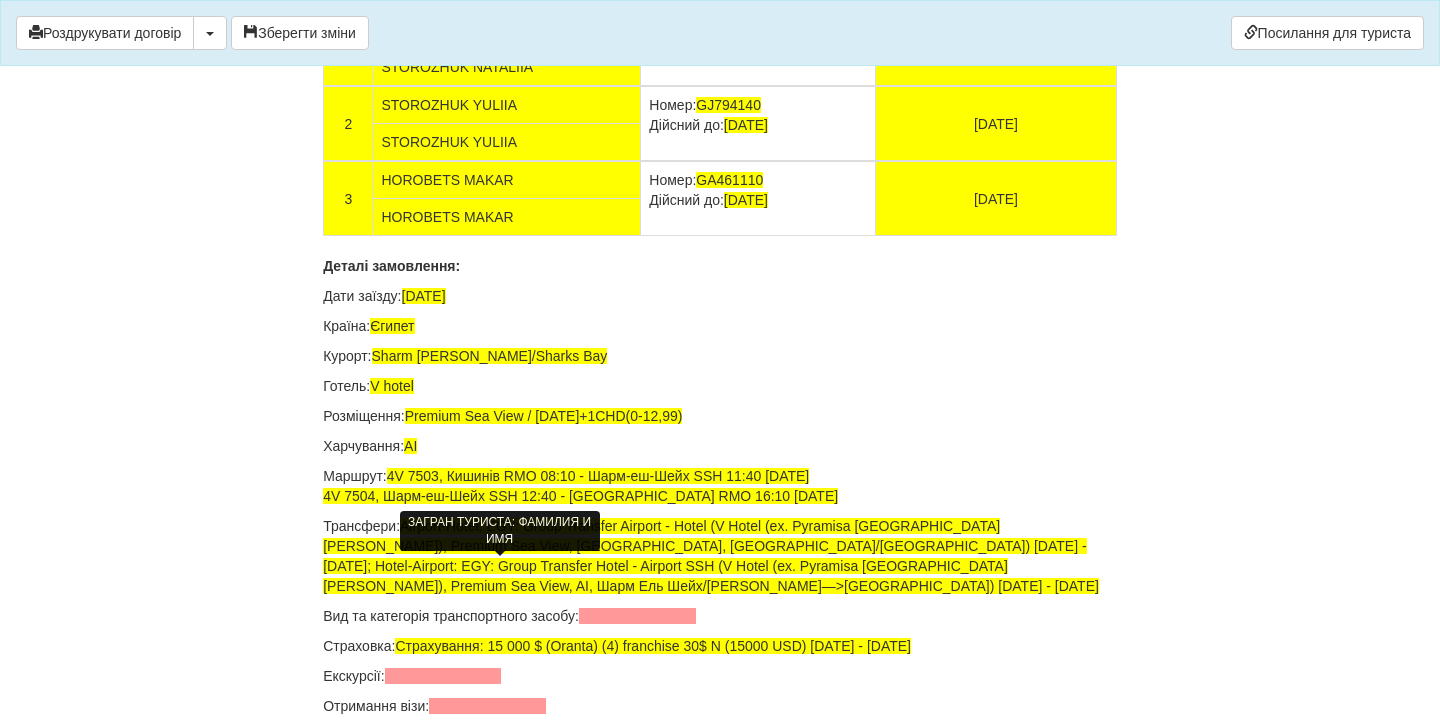 scroll, scrollTop: 13723, scrollLeft: 0, axis: vertical 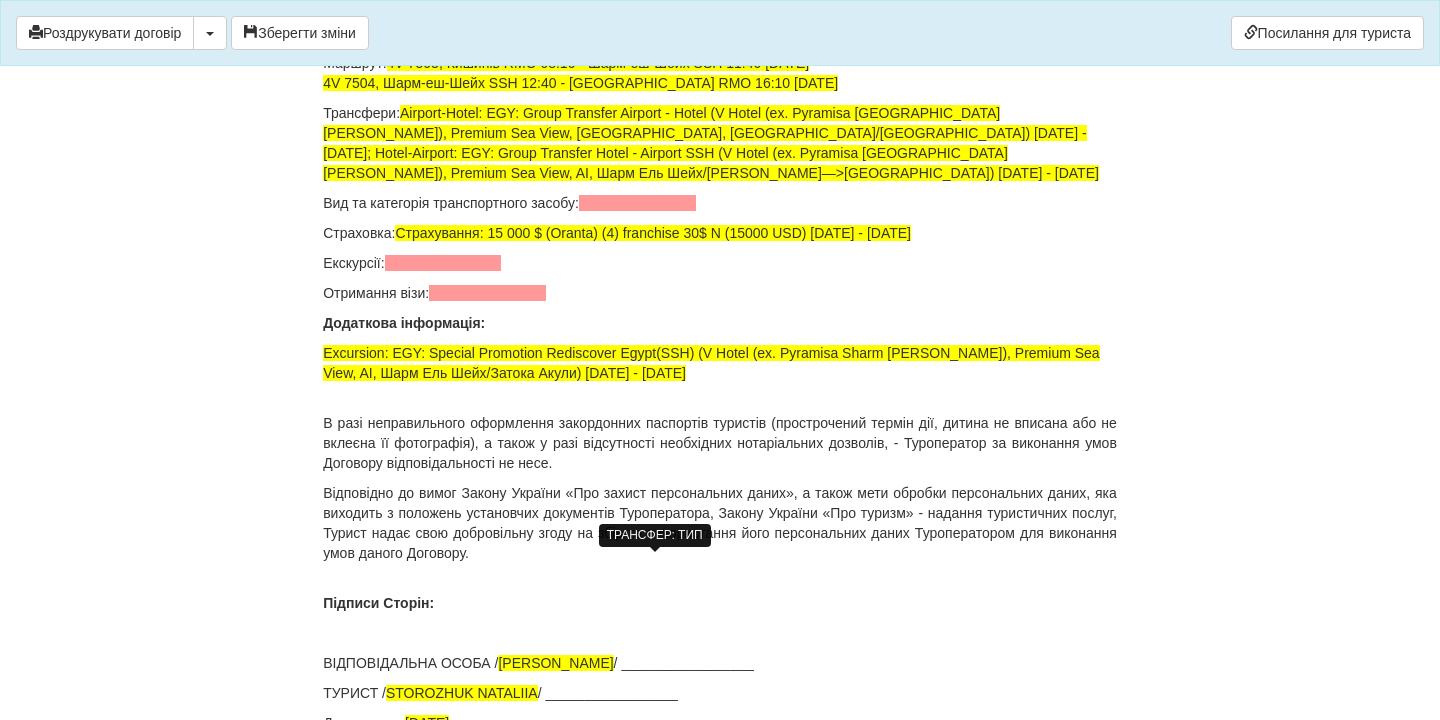 click at bounding box center (637, 203) 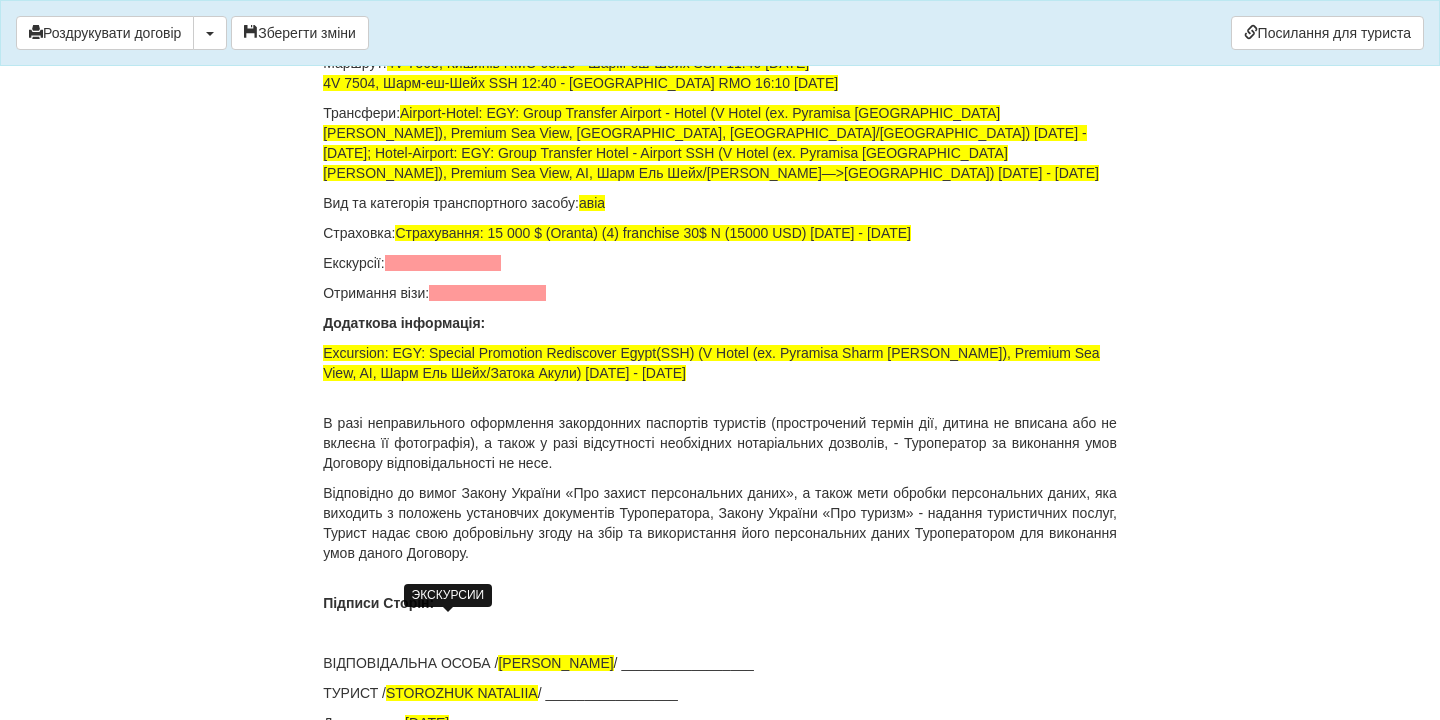 click at bounding box center [443, 263] 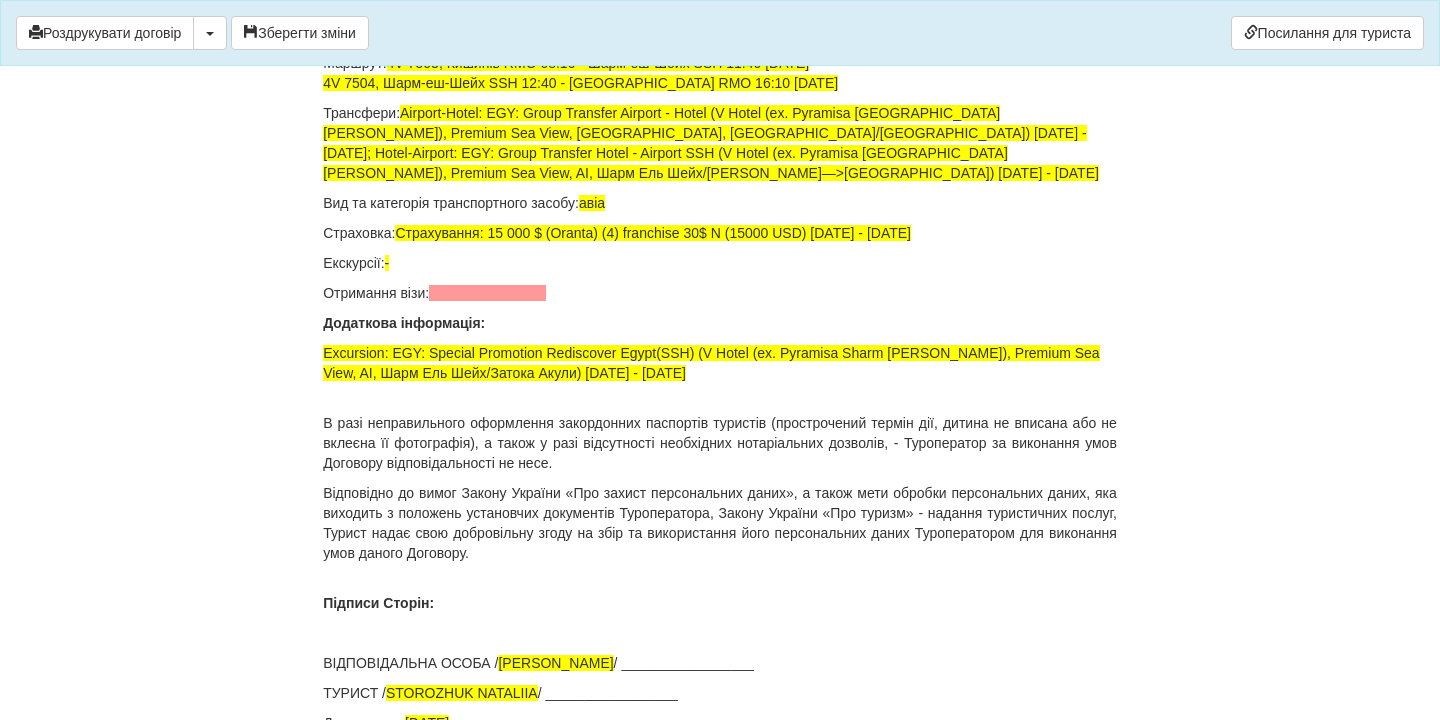 click on "ДОГОВІР ПРО НАДАННЯ ТУРИСТИЧНИХ ПОСЛУГ № 87836
Цей договір укладений  24.07.2025  р.
В місті  Бердичів
МІЖ :
Турагентом  ФОП Дембіцька Карина Сергіївна  в особі  Дембіцька Карина Сергіївна , що діє на підставі Агентського договору на реалізацію турпродукту № 87836  від  24.07.2025  р.
від імені та за дорученням Туроператора  Товариство з обмеженою відповідальністю «ДЖОІН-АП!» , (надалі –  Туроператор
і Громадянин(ка)  STOROZHUK NATALIIA , паспорт громадянина України  FN598486 виданий , 27.04.2018
Стать
Ім'я
Прiзвище" at bounding box center [720, -6437] 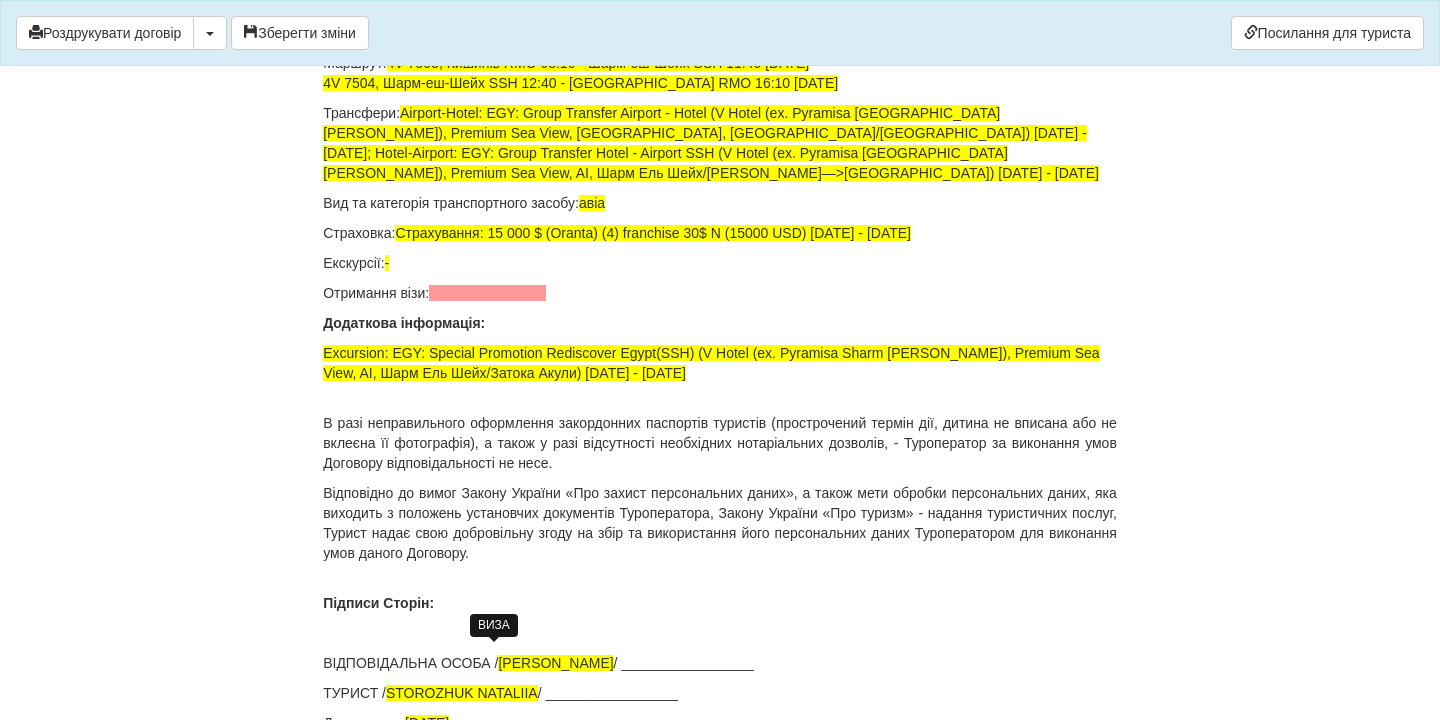 click at bounding box center (487, 293) 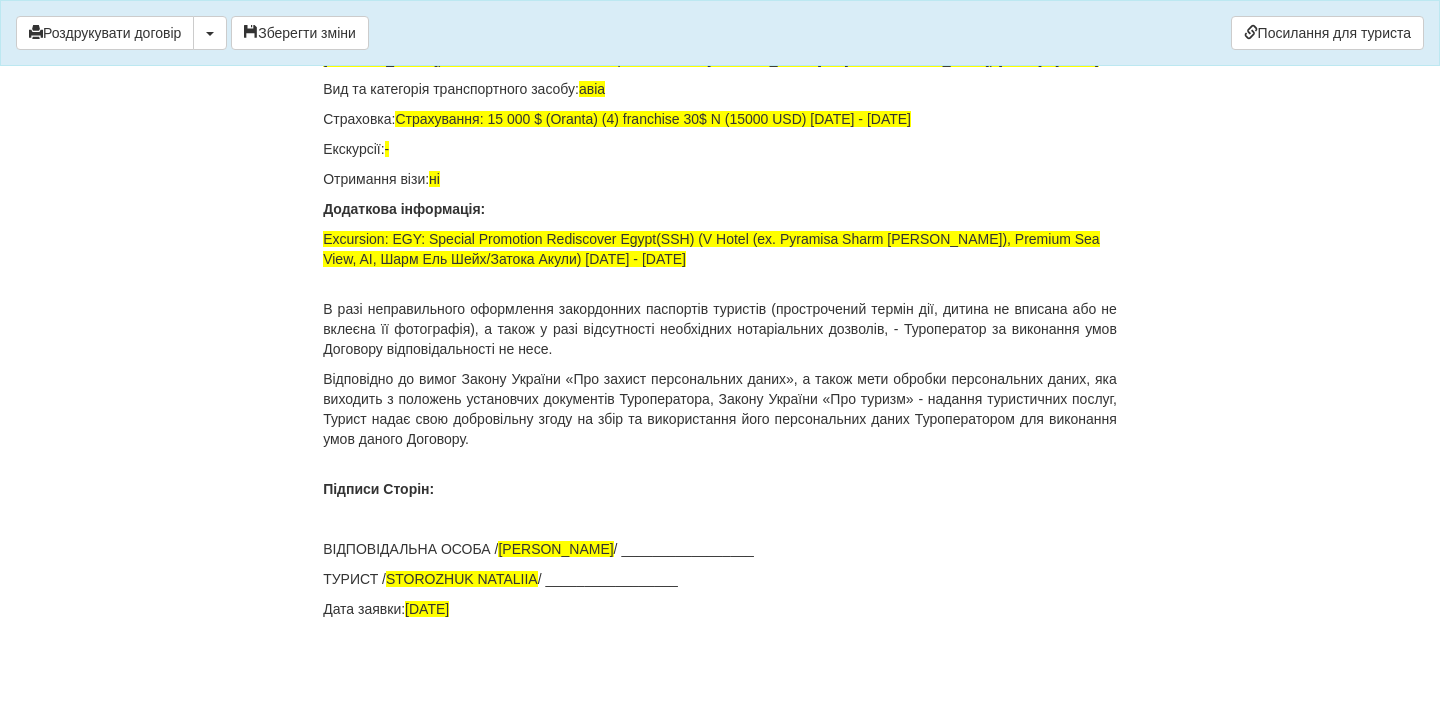 scroll, scrollTop: 14019, scrollLeft: 0, axis: vertical 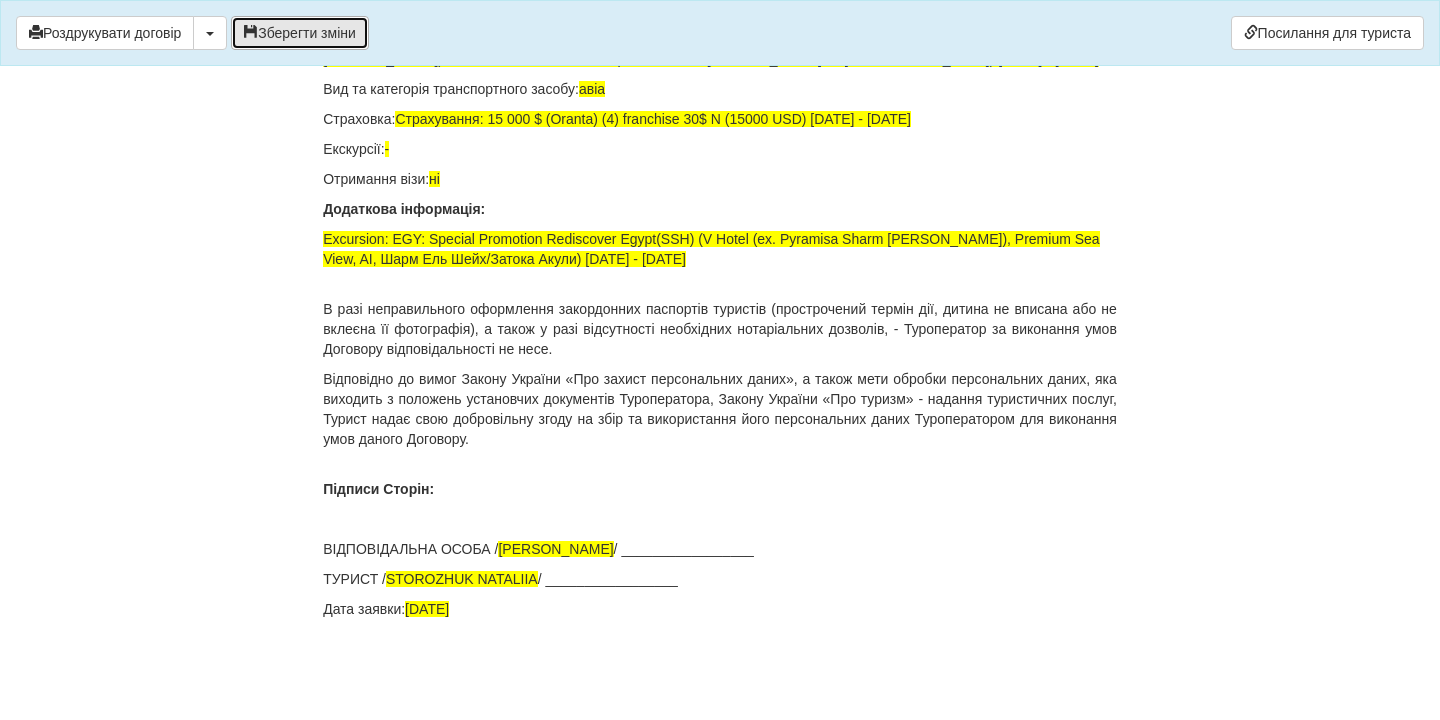 click on "Зберегти зміни" at bounding box center (300, 33) 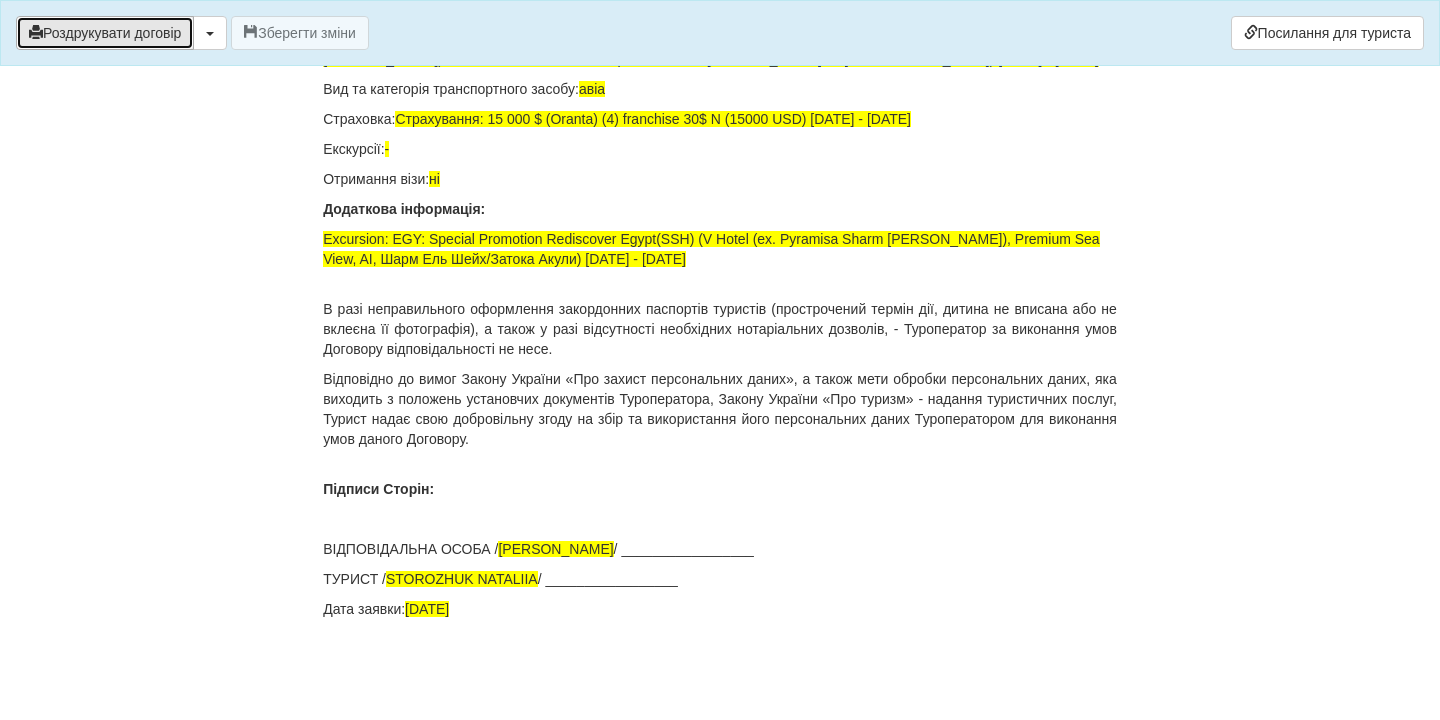 click on "Роздрукувати договір" at bounding box center [105, 33] 